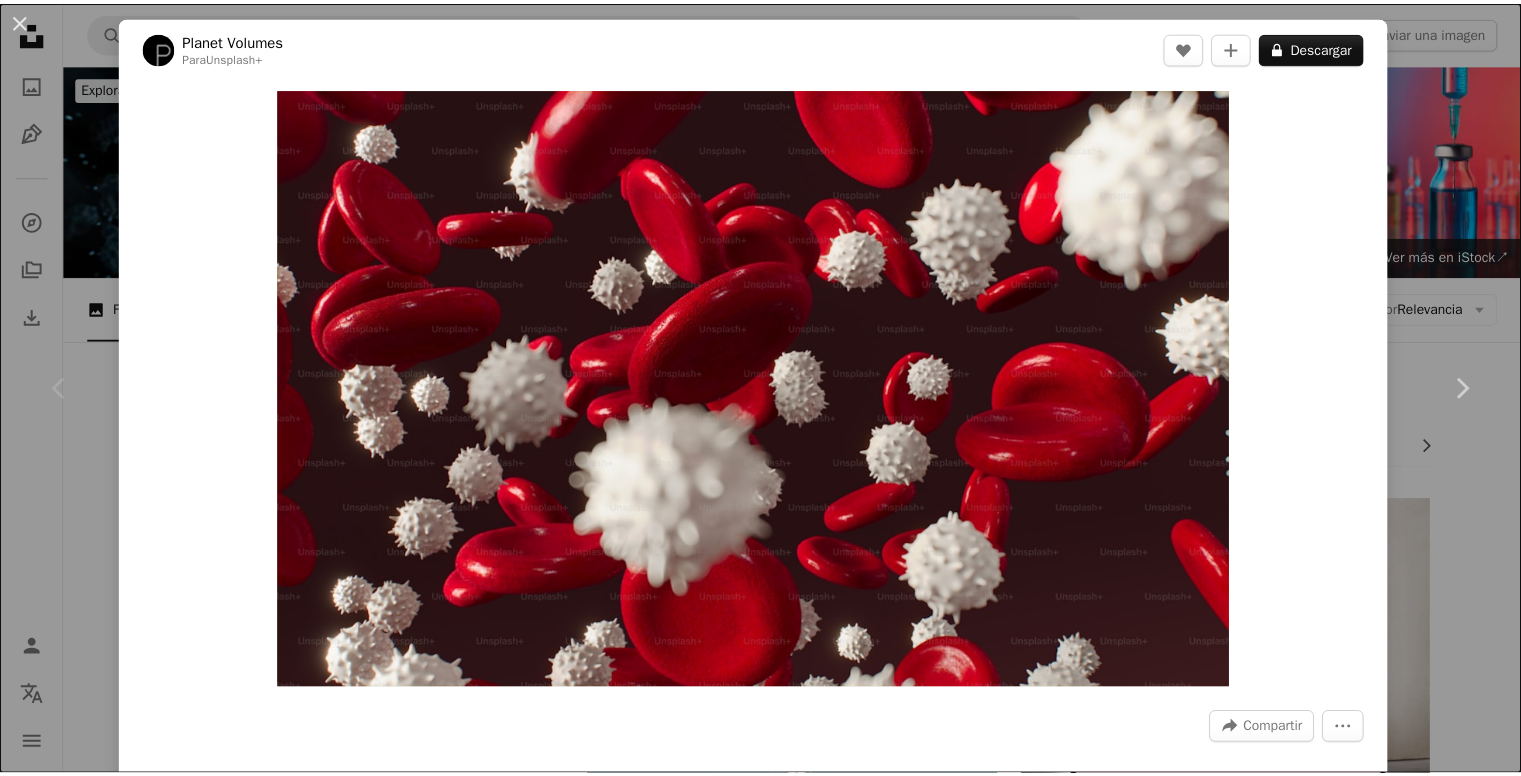 scroll, scrollTop: 300, scrollLeft: 0, axis: vertical 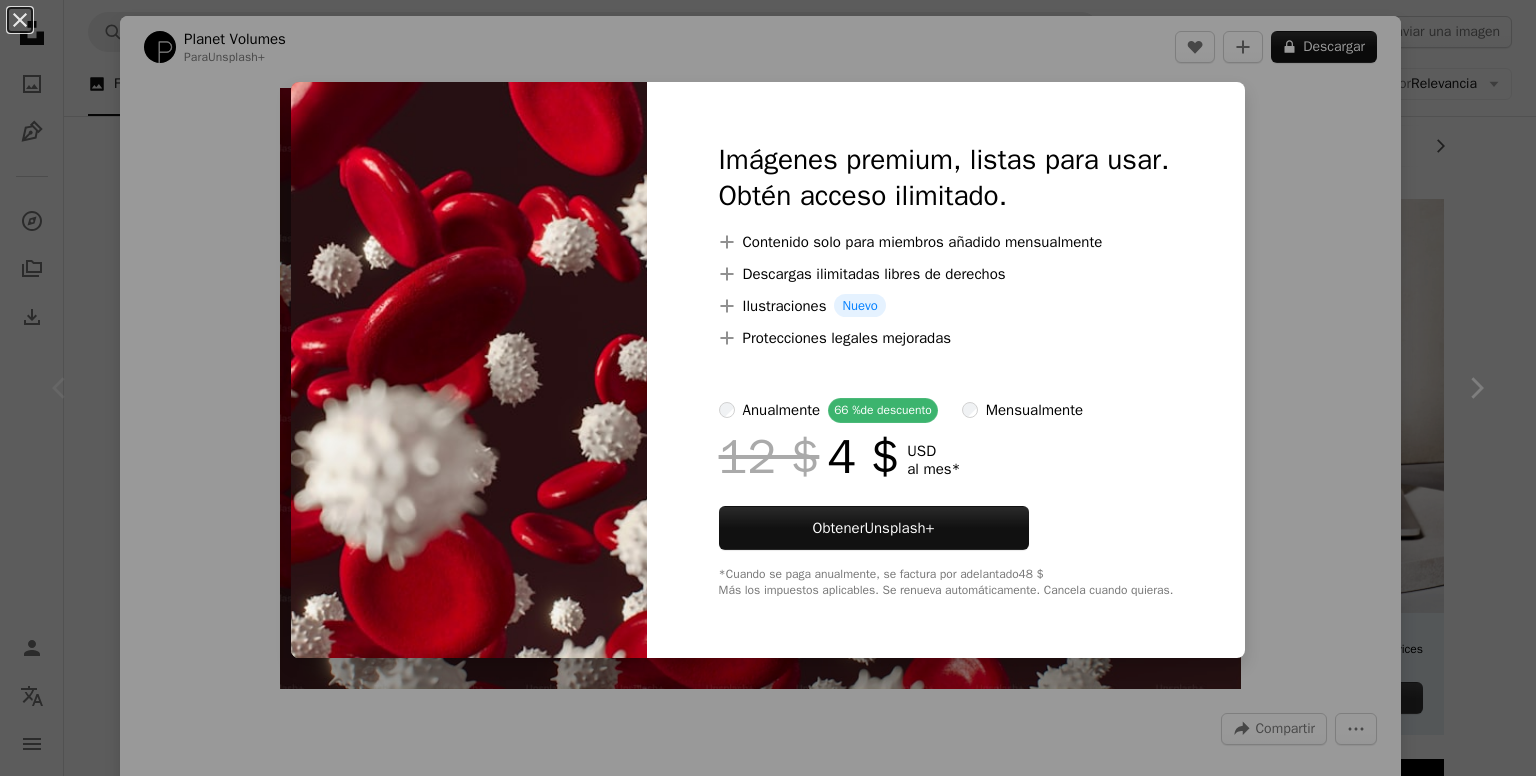 click on "An X shape Imágenes premium, listas para usar. Obtén acceso ilimitado. A plus sign Contenido solo para miembros añadido mensualmente A plus sign Descargas ilimitadas libres de derechos A plus sign Ilustraciones  Nuevo A plus sign Protecciones legales mejoradas anualmente 66 %  de descuento mensualmente 12 $   4 $ USD al mes * Obtener  Unsplash+ *Cuando se paga anualmente, se factura por adelantado  48 $ Más los impuestos aplicables. Se renueva automáticamente. Cancela cuando quieras." at bounding box center [768, 388] 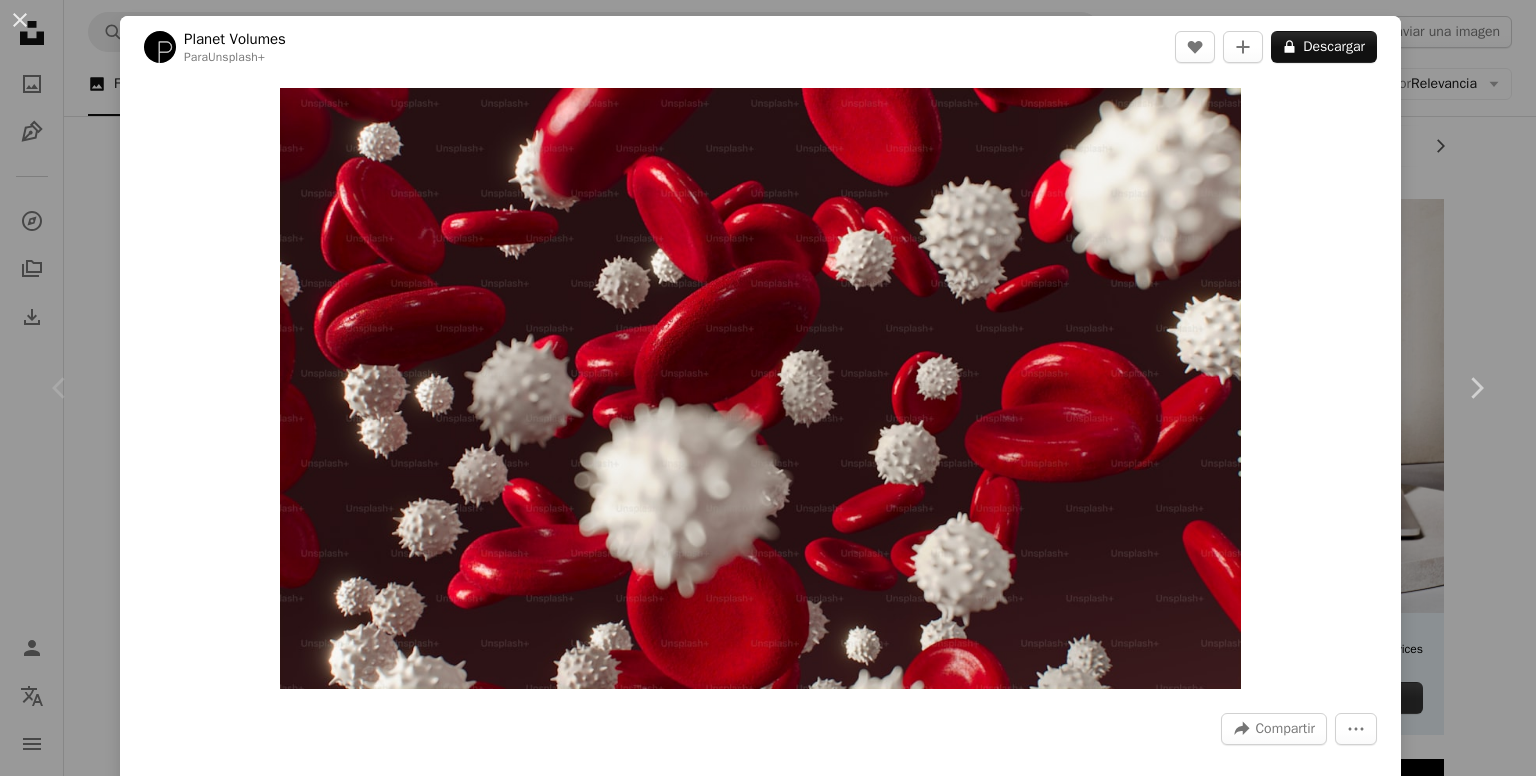 click on "Un primer plano de un animal púrpura bajo un microscopio foto – Imagen de Insecto gratuita en Unsplash
Copy content Start selling today with Squarespace’s all-in-one website platform. Start A Free Trial [FIRST] [LAST] Disponible para contratación A checkmark inside of a circle A heart A plus sign Descargar gratis Chevron down Zoom in Visualizaciones 26.066 Descargas 219 A forward-right arrow Compartir Info icon Información More Actions A map marker [CITY], [COUNTRY] Calendar outlined Publicado el  9 de marzo de 2025 Camera Canon, EOS R Safety Uso gratuito bajo la  Licencia Unsplash Japón animal fondo negro vida silvestre minimalista medusa acuario [CITY] etéreo Vida marina bioluminiscencia anémona acuático vida marina planta" at bounding box center [768, 388] 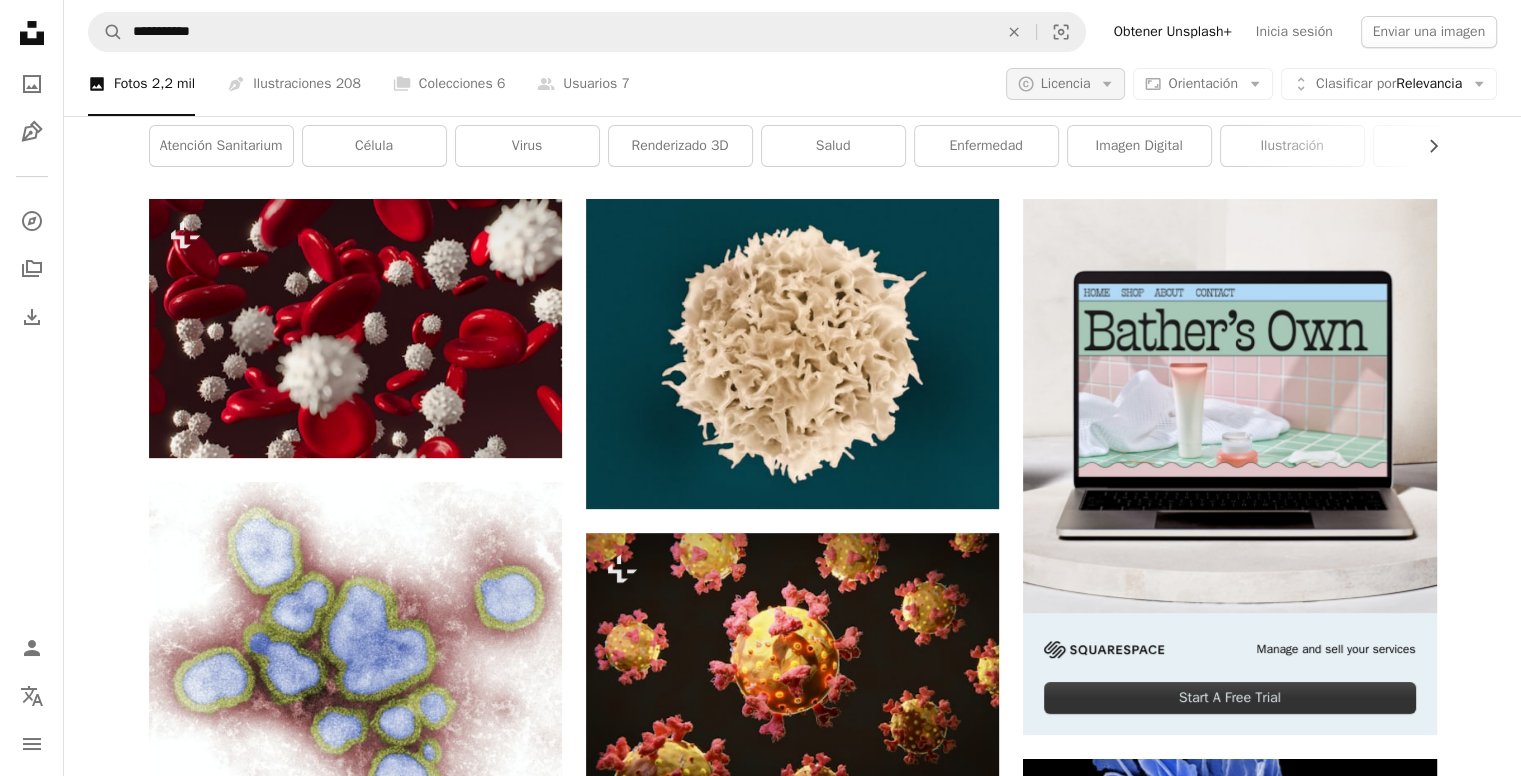 click on "A copyright icon © Licencia Arrow down" at bounding box center [1066, 84] 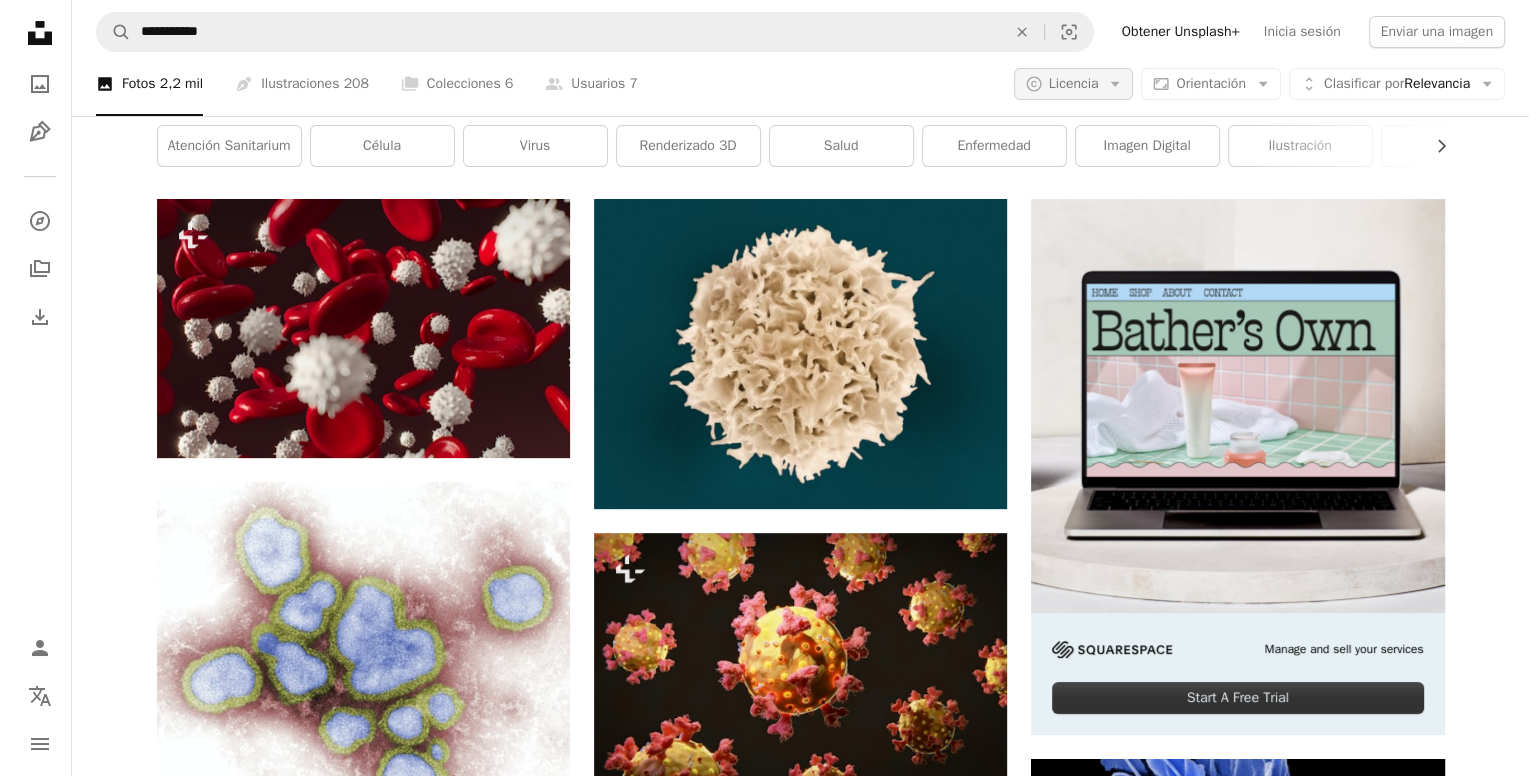 scroll, scrollTop: 0, scrollLeft: 0, axis: both 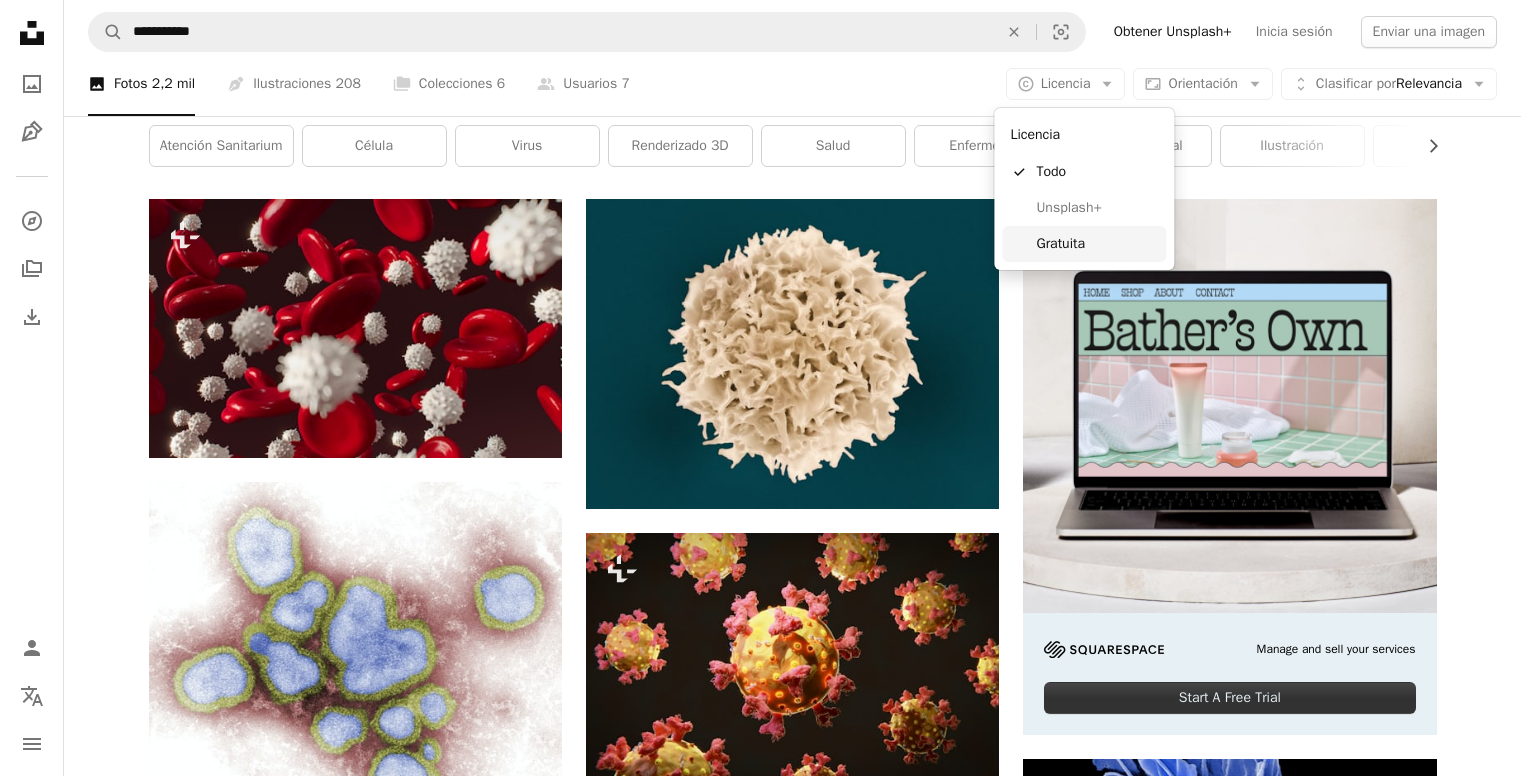 click on "Gratuita" at bounding box center (1097, 244) 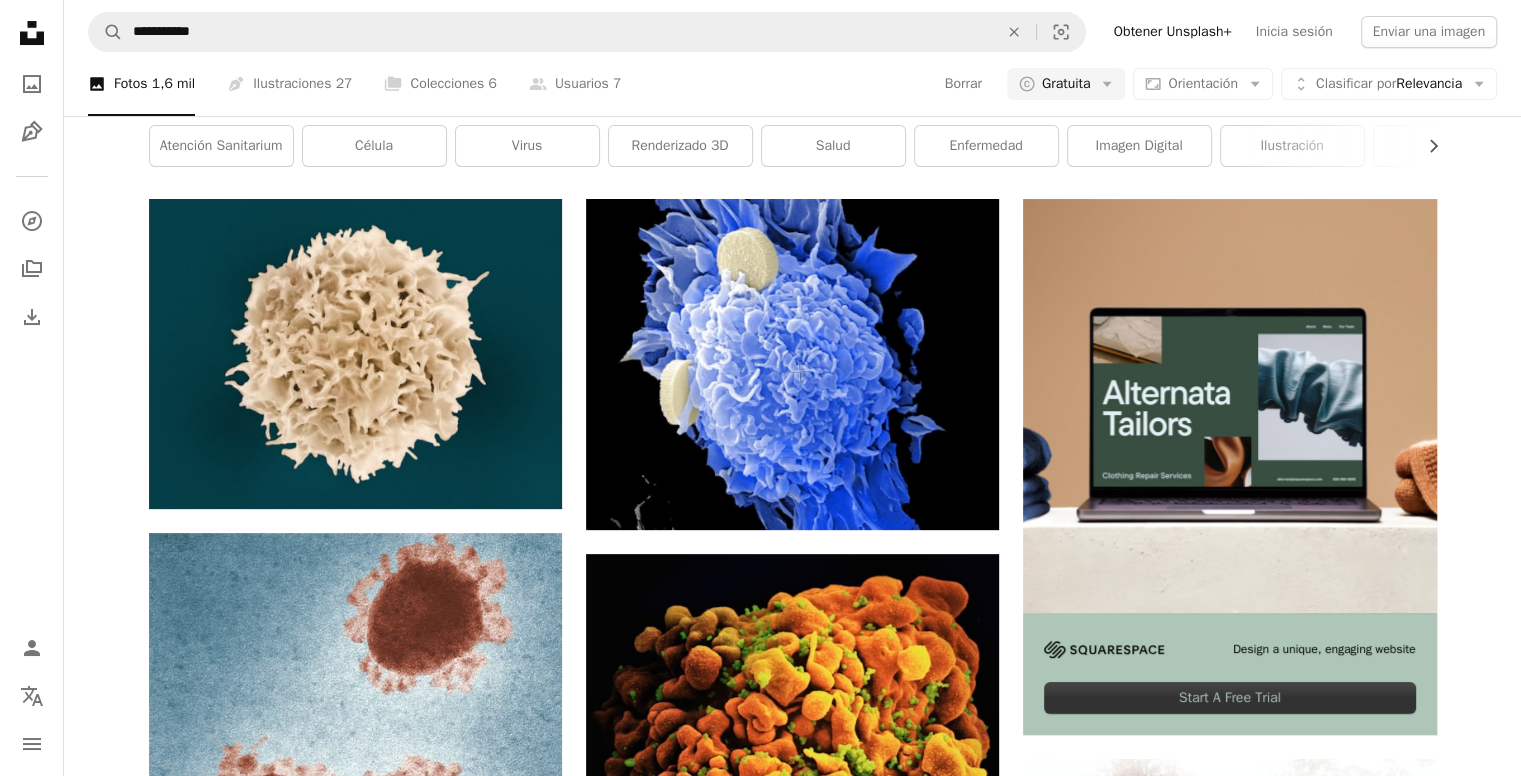 scroll, scrollTop: 3200, scrollLeft: 0, axis: vertical 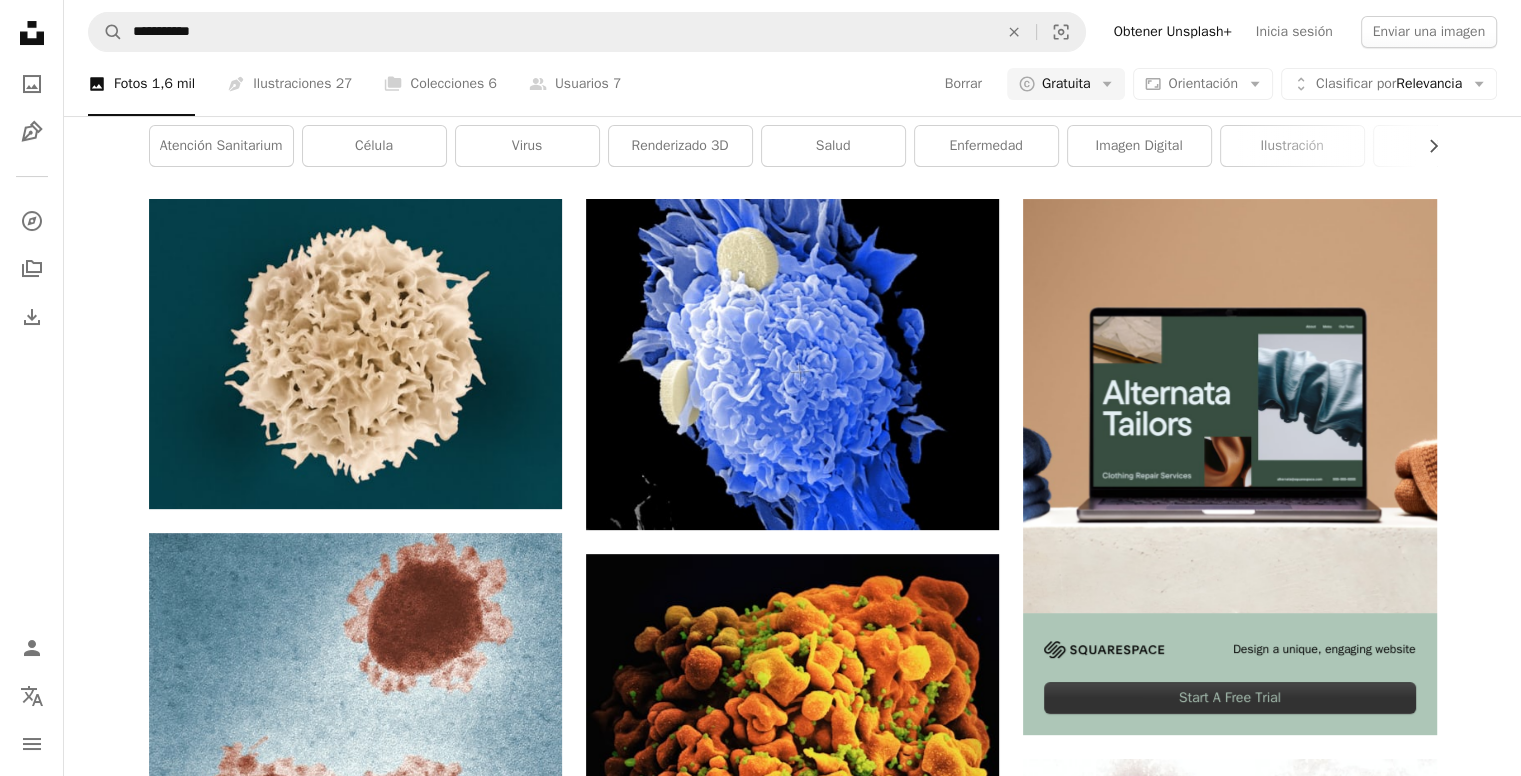 click at bounding box center [1285, 3529] 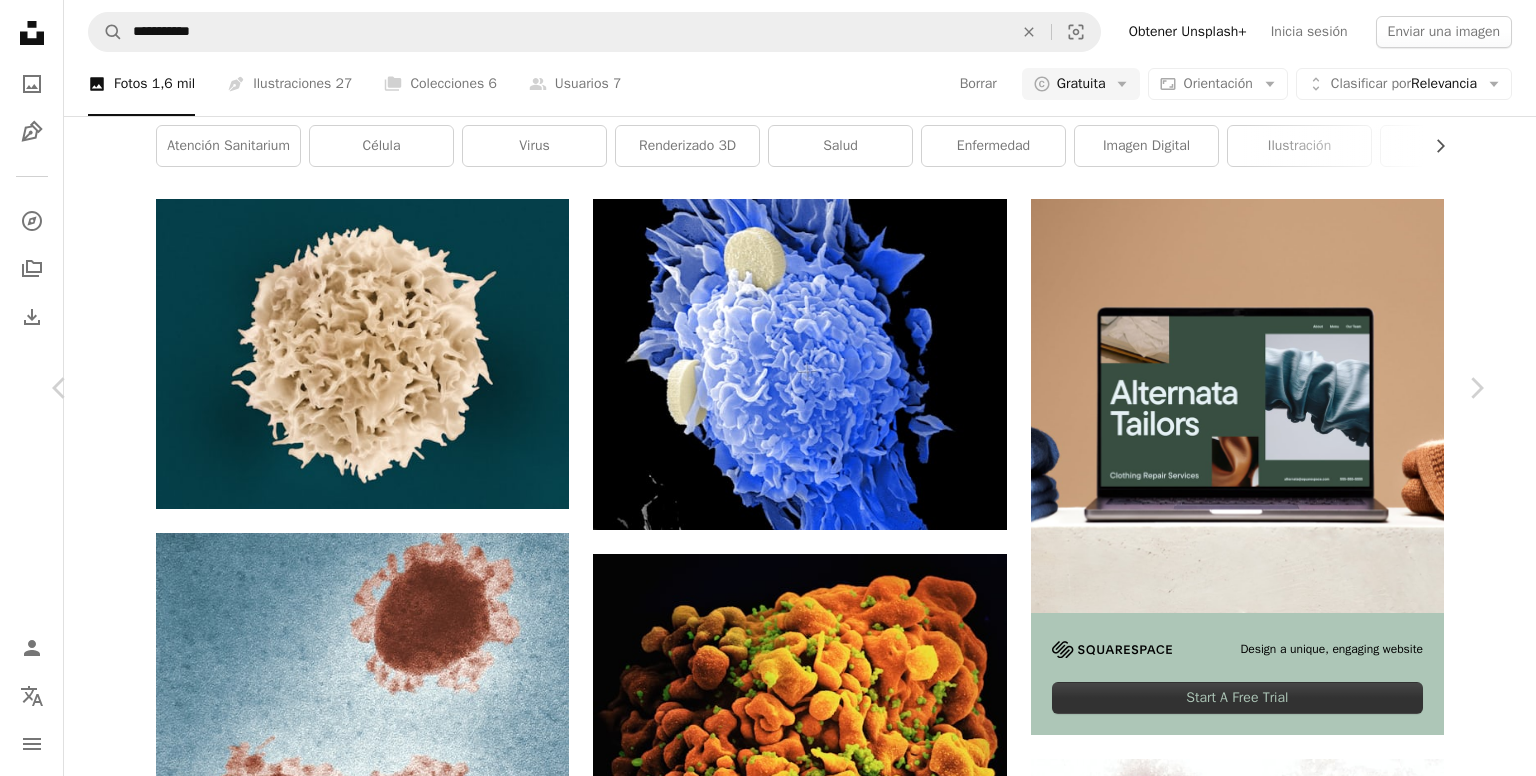 click on "Descargar gratis" at bounding box center [1280, 5995] 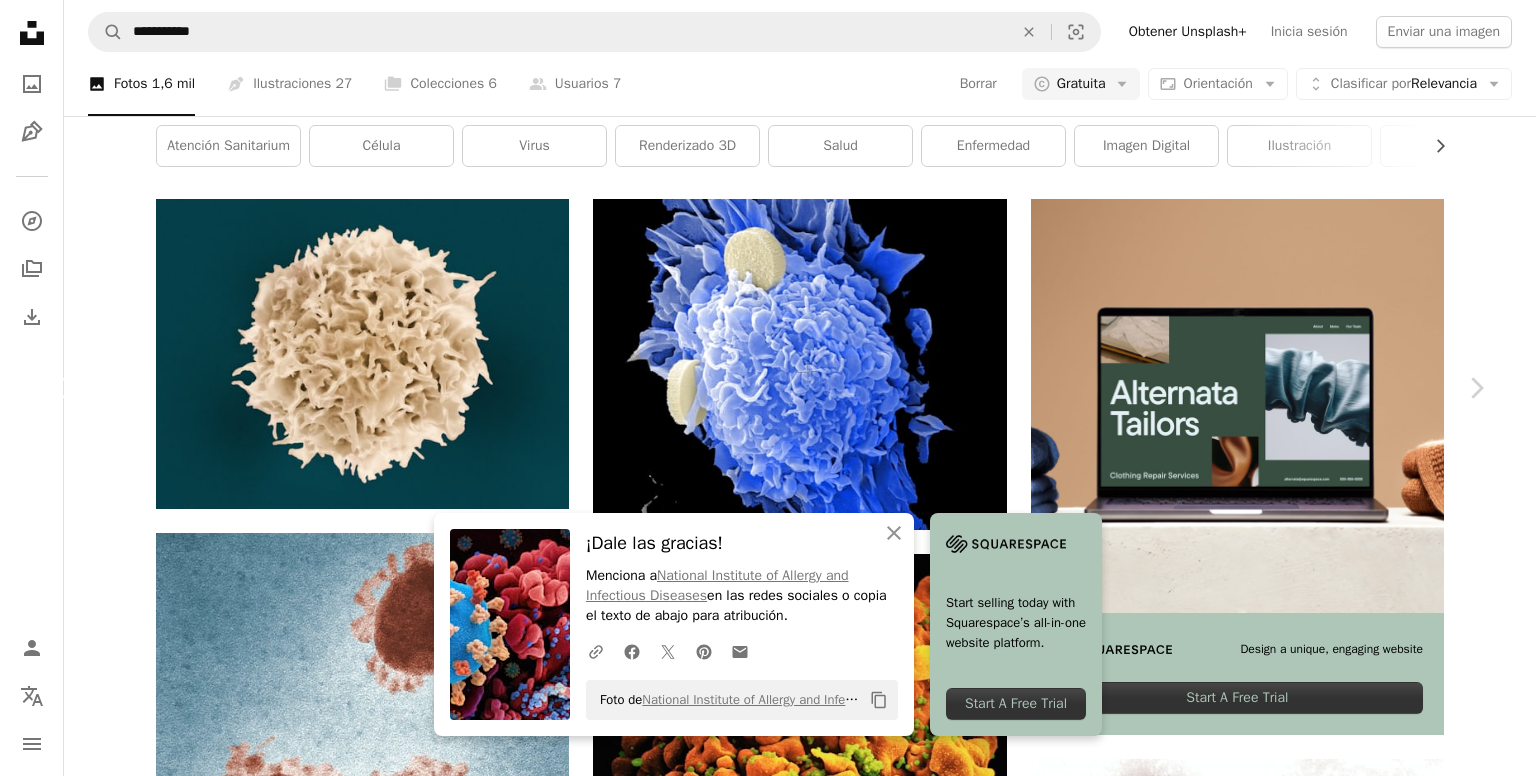 click on "Chevron left" at bounding box center [60, 388] 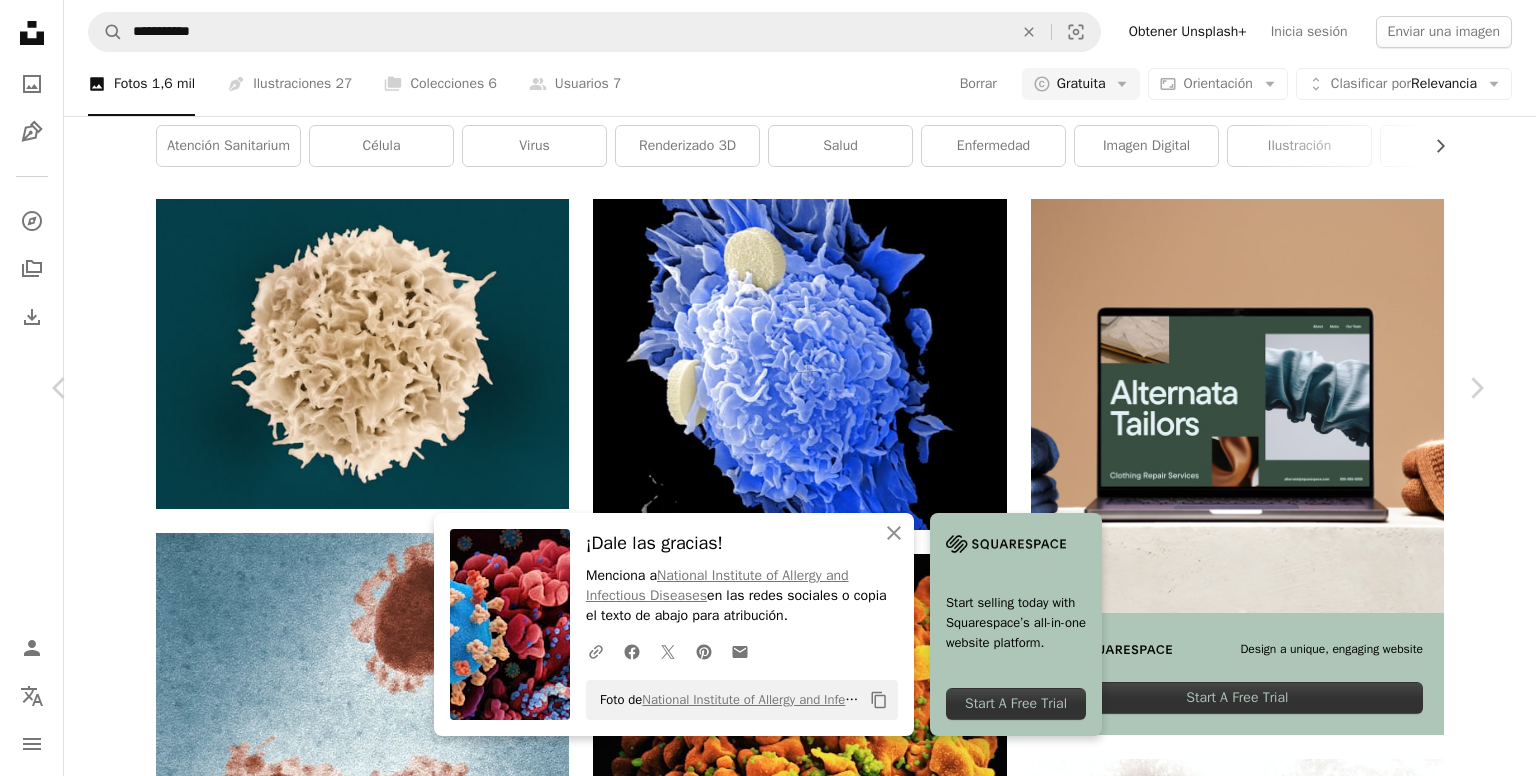 click on "An X shape Chevron left Chevron right An X shape Cerrar ¡Dale las gracias! Menciona a  [BRAND]  en las redes sociales o copia el texto de abajo para atribución. A URL sharing icon (chains) Facebook icon X (formerly Twitter) icon Pinterest icon An envelope Foto de  [BRAND]  en  Unsplash
Copy content Start selling today with Squarespace’s all-in-one website platform. Start A Free Trial [FIRST] [LAST] Disponible para contratación A checkmark inside of a circle A heart A plus sign Descargar gratis Chevron down Zoom in Visualizaciones 26.066 Descargas 219 A forward-right arrow Compartir Info icon Información More Actions A map marker [CITY], [COUNTRY] Calendar outlined Publicado el  9 de marzo de 2025 Camera Canon, EOS R Safety Uso gratuito bajo la  Licencia Unsplash Japón animal fondo negro vida silvestre minimalista medusa acuario [CITY] etéreo Vida marina bioluminiscencia anémona acuático vida marina planta" at bounding box center [768, 6336] 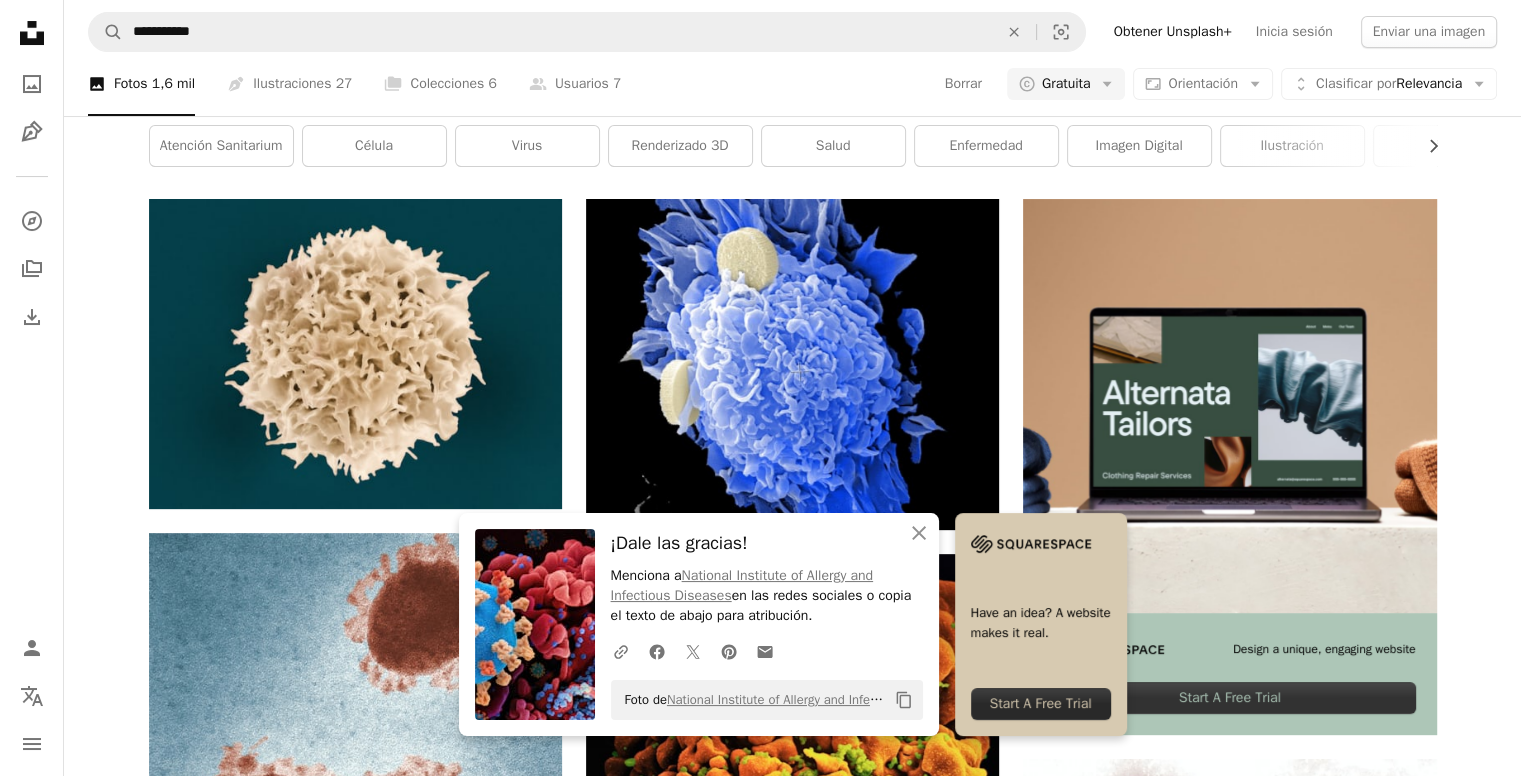 scroll, scrollTop: 3300, scrollLeft: 0, axis: vertical 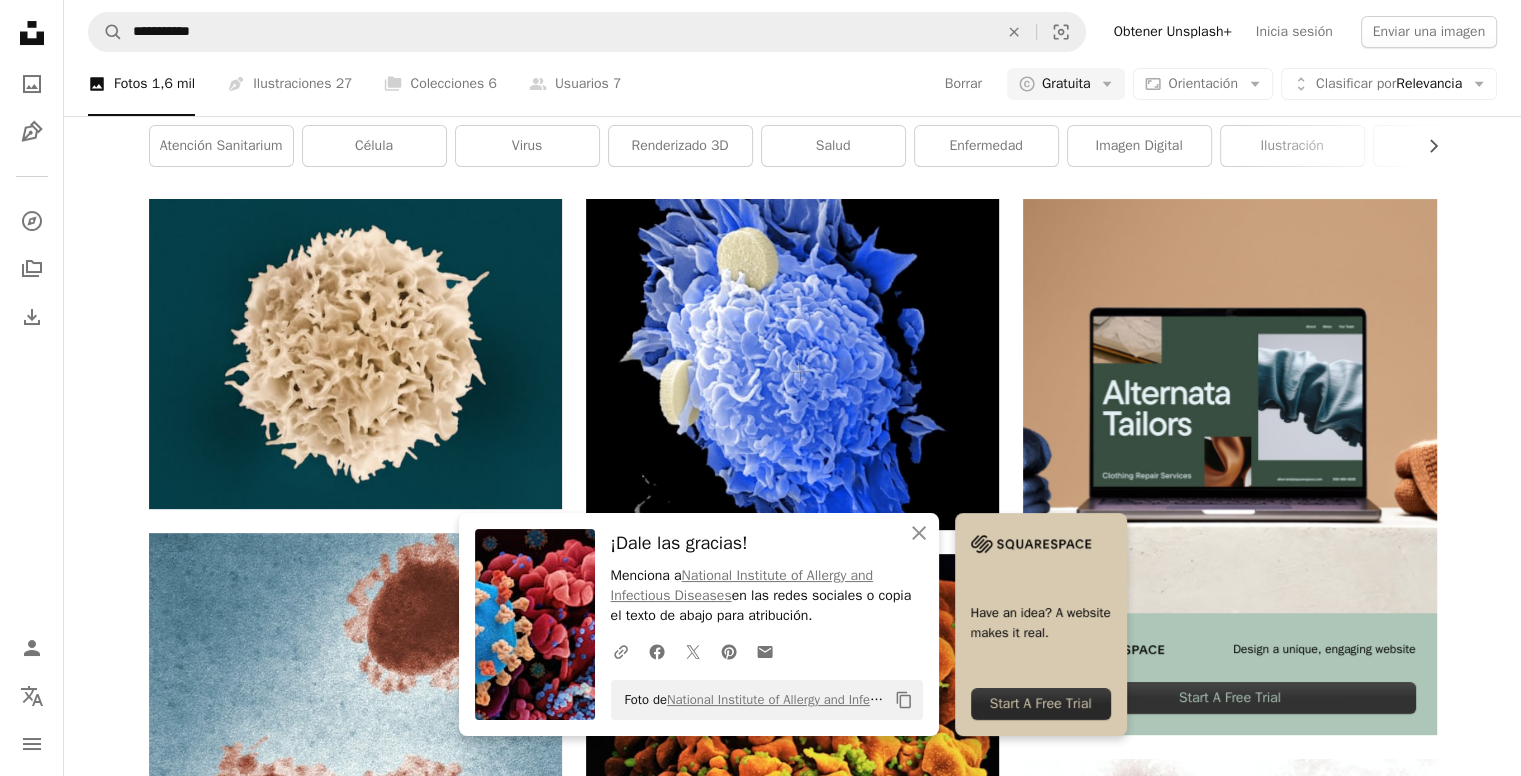 click at bounding box center [355, 3251] 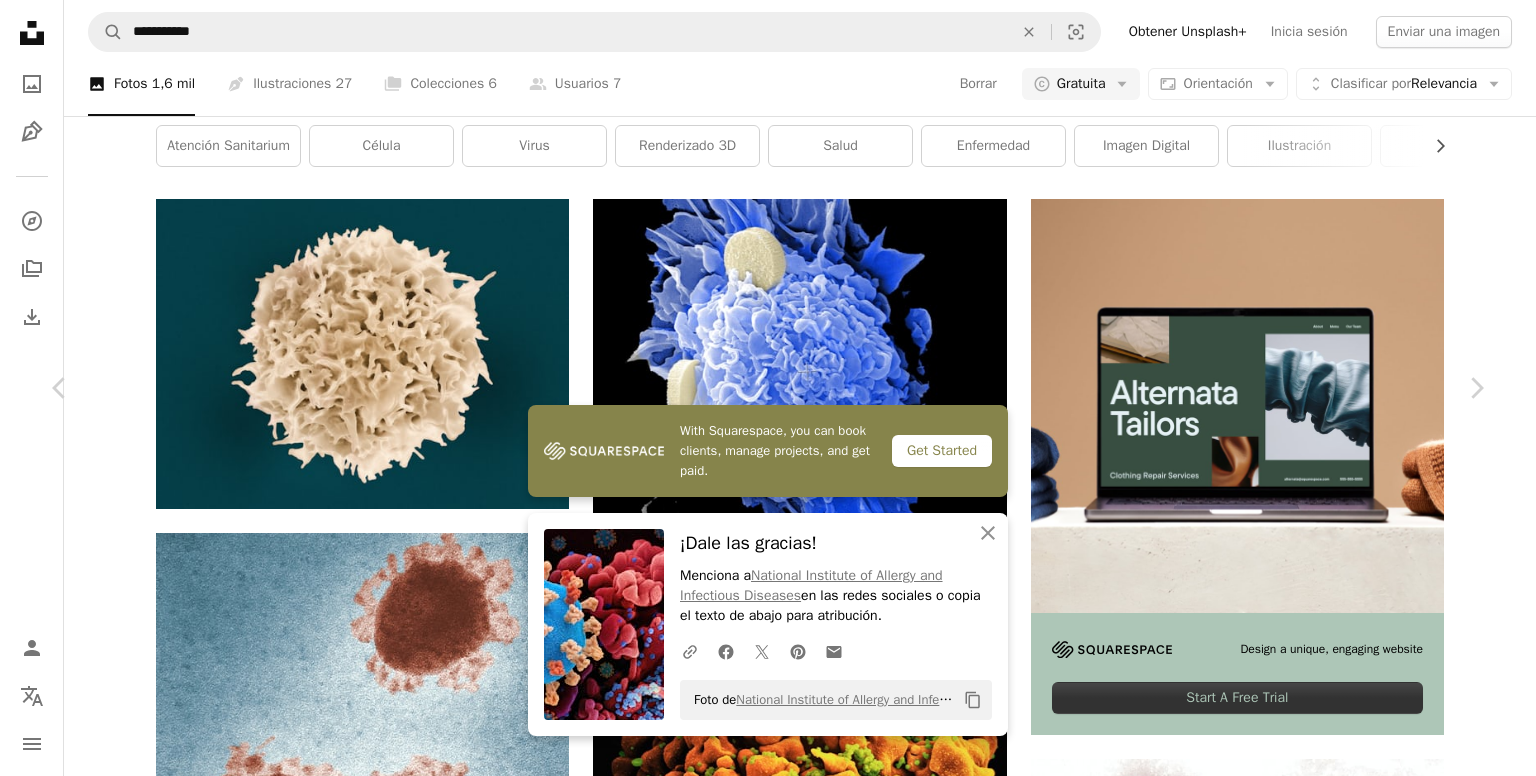 click on "Descargar gratis" at bounding box center [1280, 5995] 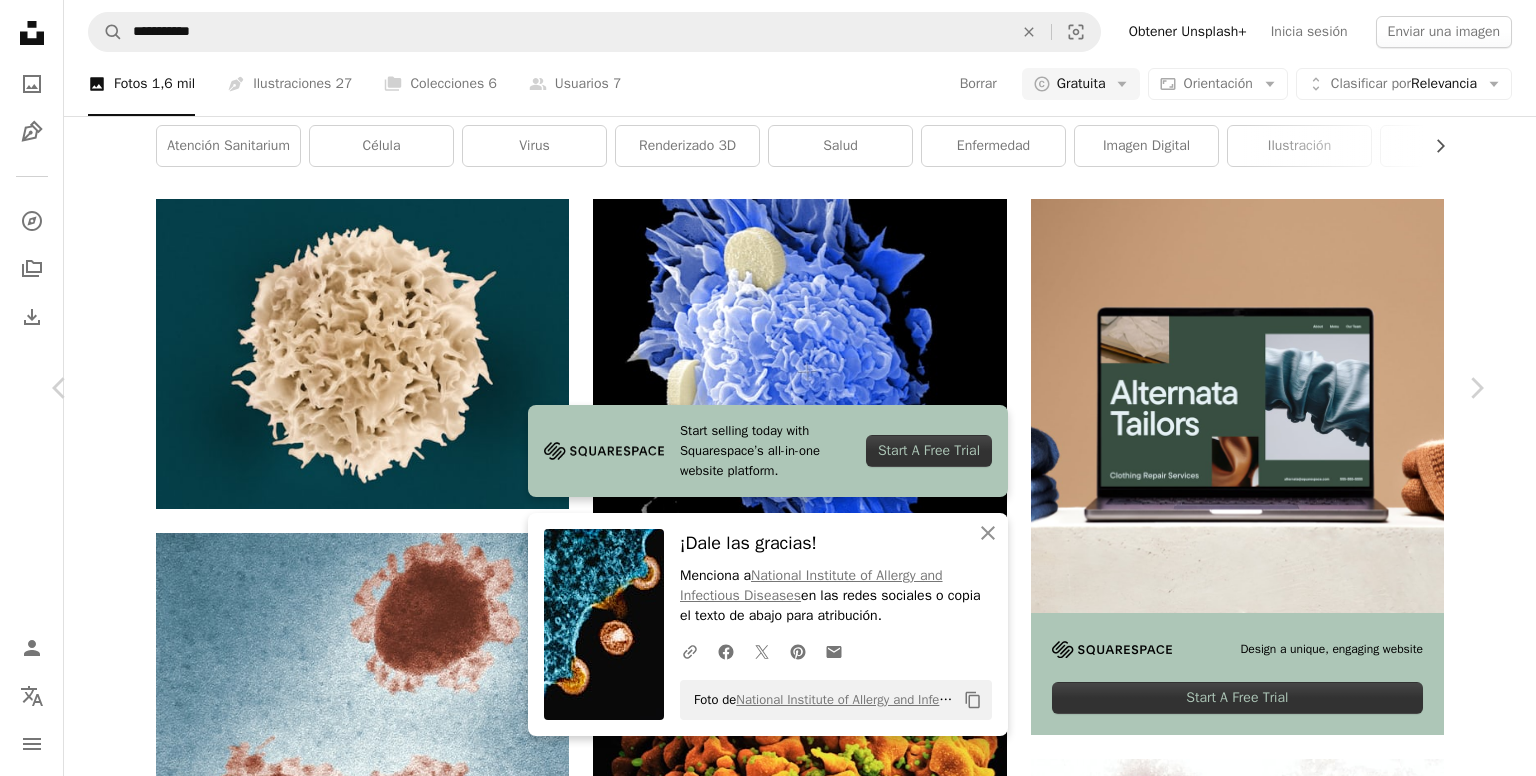 click on "An X shape Chevron left Chevron right Start selling today with Squarespace’s all-in-one website platform. Start A Free Trial An X shape Cerrar ¡Dale las gracias! Menciona a  [BRAND]  en las redes sociales o copia el texto de abajo para atribución. A URL sharing icon (chains) Facebook icon X (formerly Twitter) icon Pinterest icon An envelope Foto de  [BRAND]  en  Unsplash
Copy content [BRAND] [BRAND] A heart A plus sign Descargar gratis Chevron down Zoom in Visualizaciones 89.529 Descargas 752 A forward-right arrow Compartir Info icon Información More Actions Calendar outlined Publicado el  25 de enero de 2024 Safety Uso gratuito bajo la  Licencia Unsplash virus microbiología VIH germen microbio enfermedad infecciosa tierra mar animal patrón serpiente al aire libre astronomía accesorio costa accesorios fractal reptil ornamento costa  |  Ver más en iStock  ↗" at bounding box center [768, 6336] 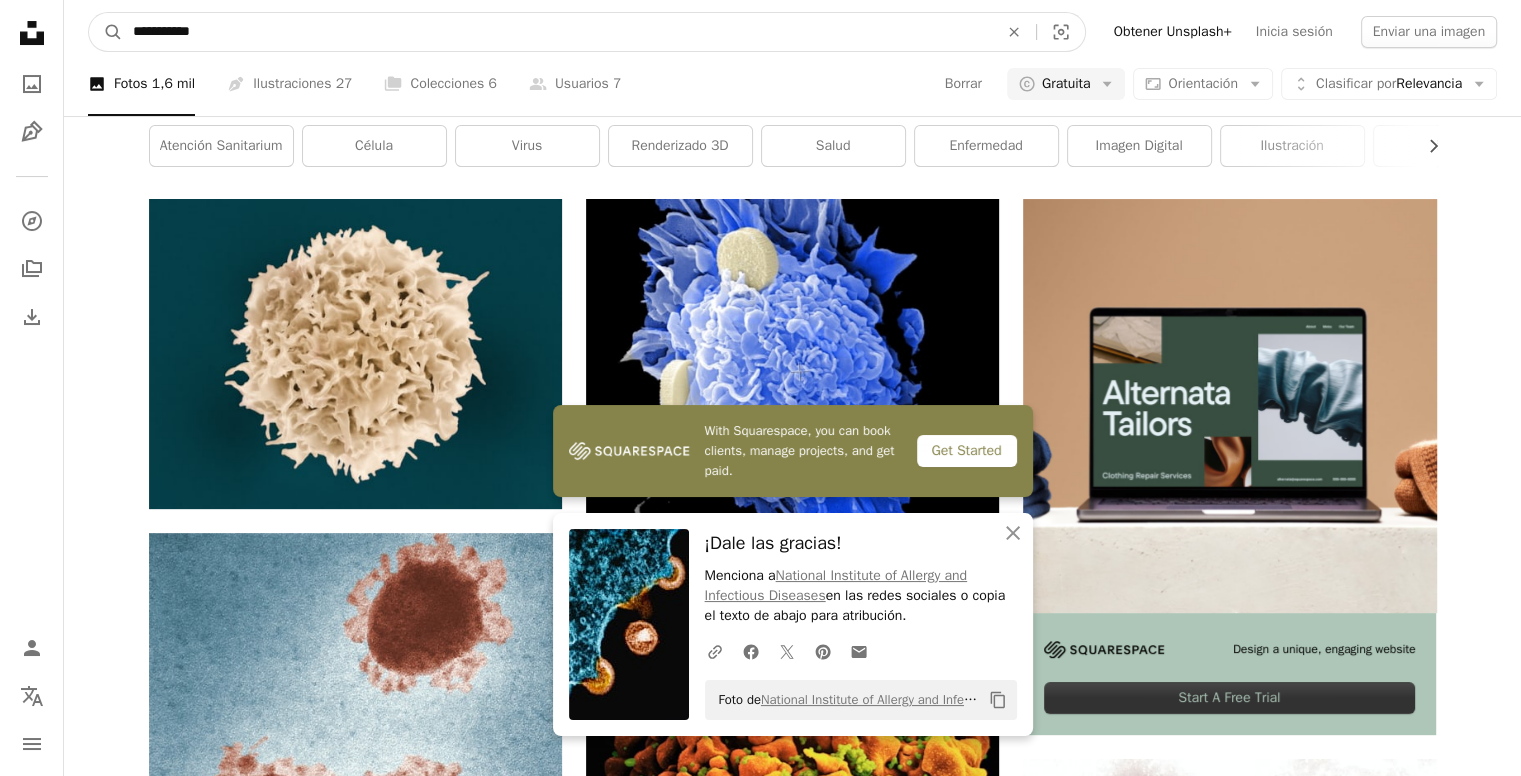 drag, startPoint x: 279, startPoint y: 33, endPoint x: 66, endPoint y: 31, distance: 213.00938 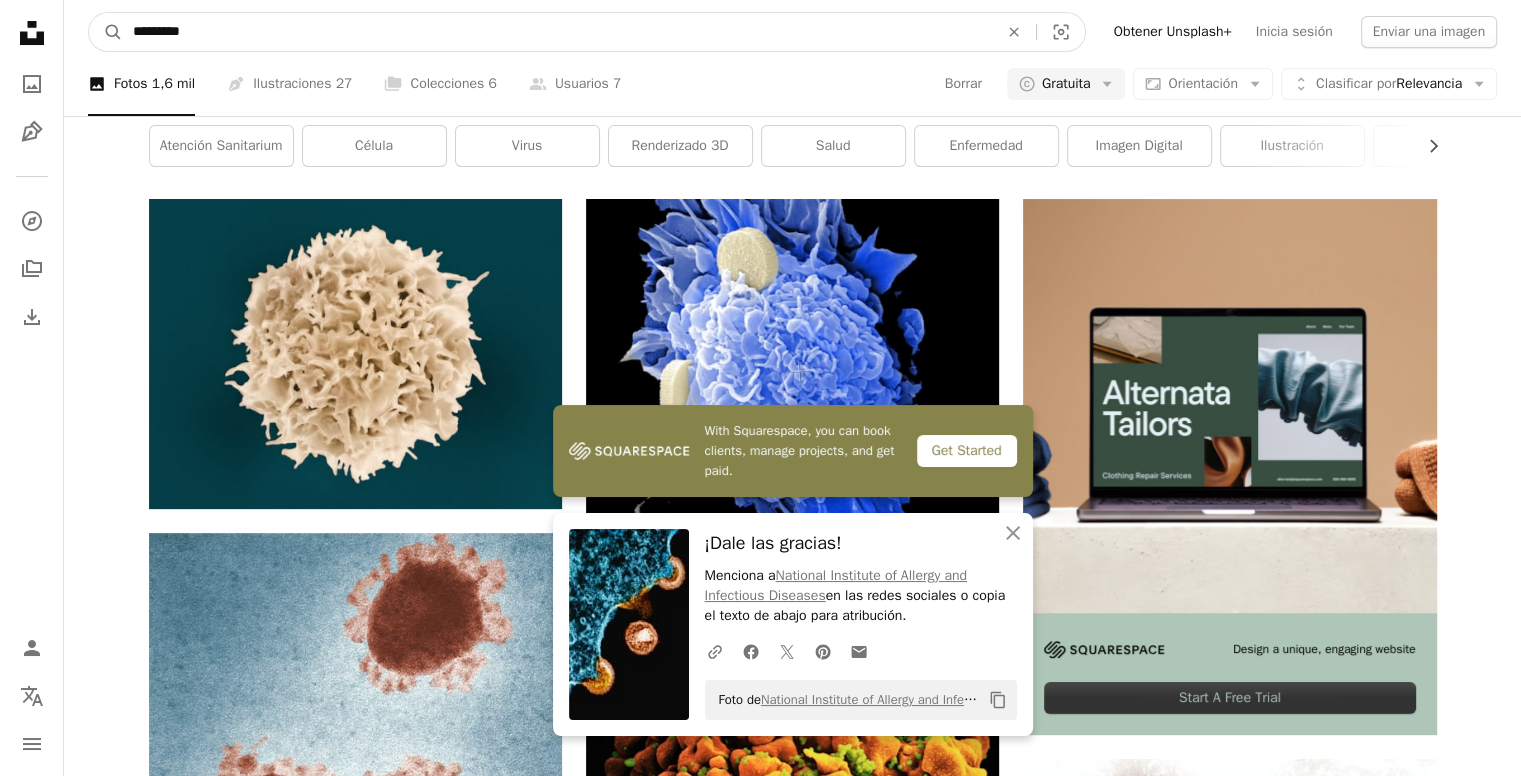 type on "*********" 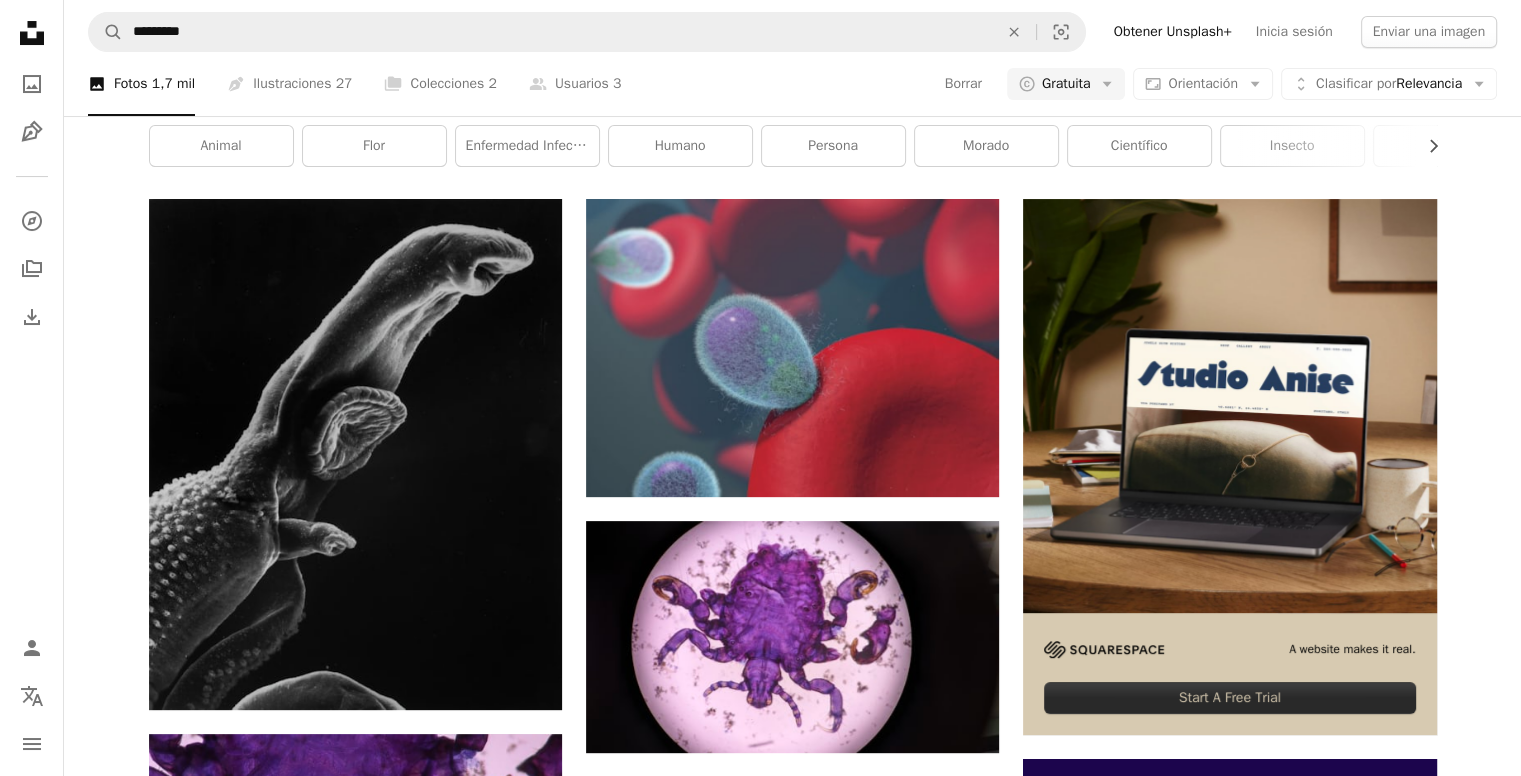 scroll, scrollTop: 600, scrollLeft: 0, axis: vertical 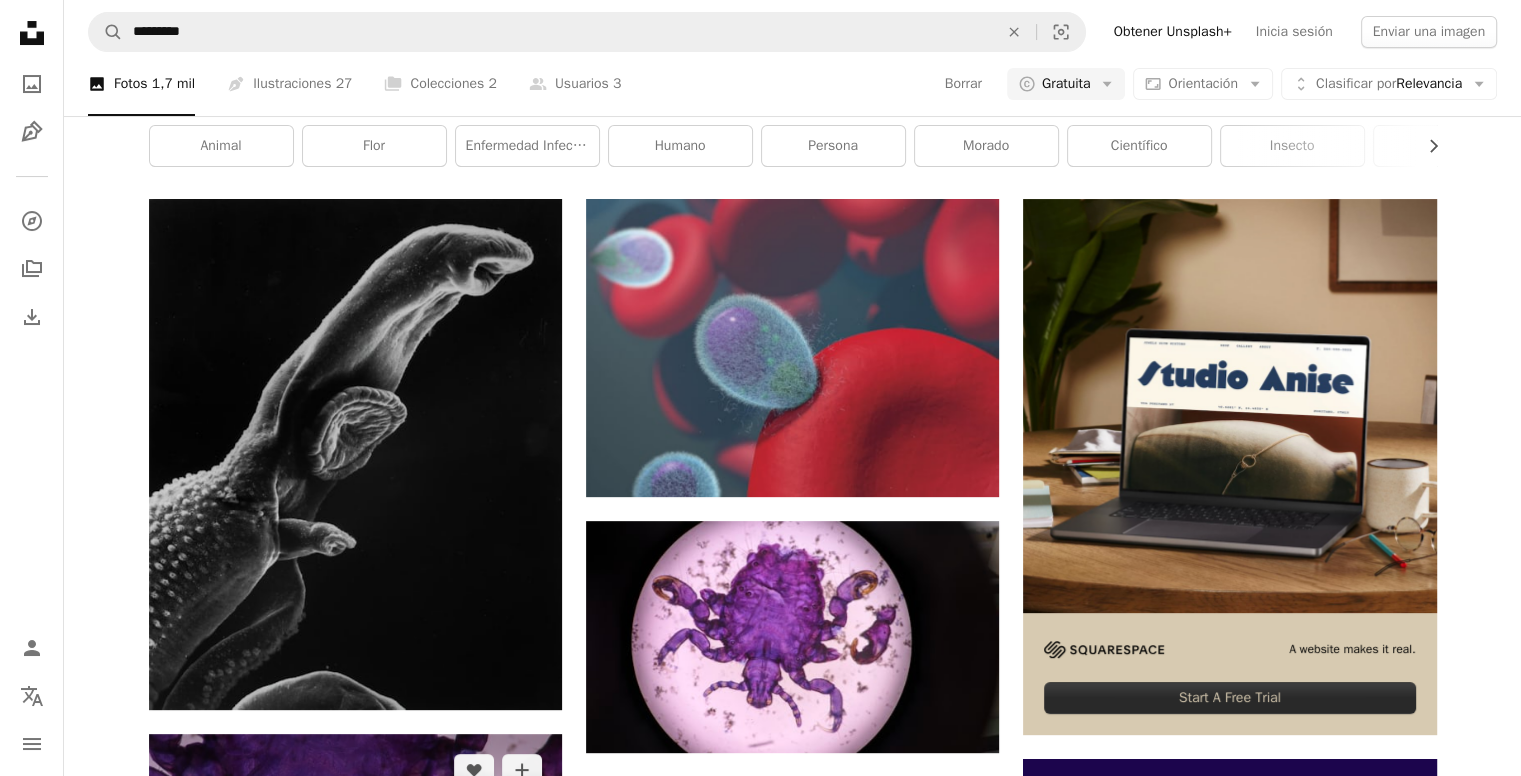 click at bounding box center [355, 850] 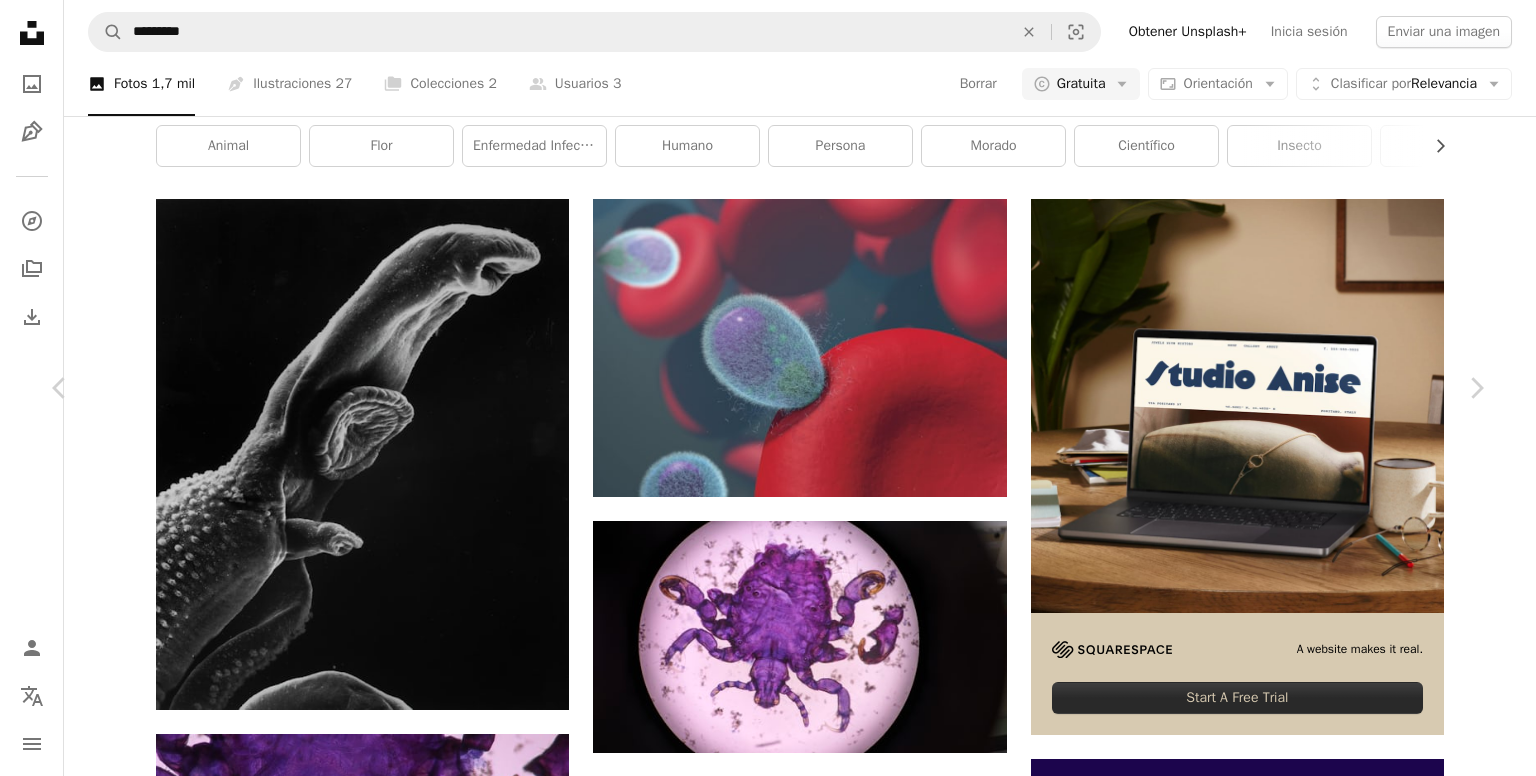 click on "An X shape Chevron left Chevron right [FIRST] [LAST] Disponible para contratación A checkmark inside of a circle A heart A plus sign Descargar gratis Chevron down Zoom in Visualizaciones 45.997 Descargas 518 A forward-right arrow Compartir Info icon Información More Actions Calendar outlined Publicado el  22 de enero de 2024 Camera Google, Pixel 8 Pro Safety Uso gratuito bajo la  Licencia Unsplash insecto parásito bajo el microscopio gato animal morado mamífero garrapata Imágenes gratuitas Explora imágenes premium relacionadas en iStock  |  Ahorra un 20 % con el código UNSPLASH20 Ver más en iStock  ↗ Imágenes relacionadas A heart A plus sign [FIRST] [LAST] Arrow pointing down A heart A plus sign [FIRST] [LAST] Disponible para contratación A checkmark inside of a circle Arrow pointing down A heart A plus sign [FIRST] [LAST] Disponible para contratación Arrow pointing down A heart A plus sign [FIRST] [LAST] Disponible para contratación Arrow pointing down Para" at bounding box center [768, 4464] 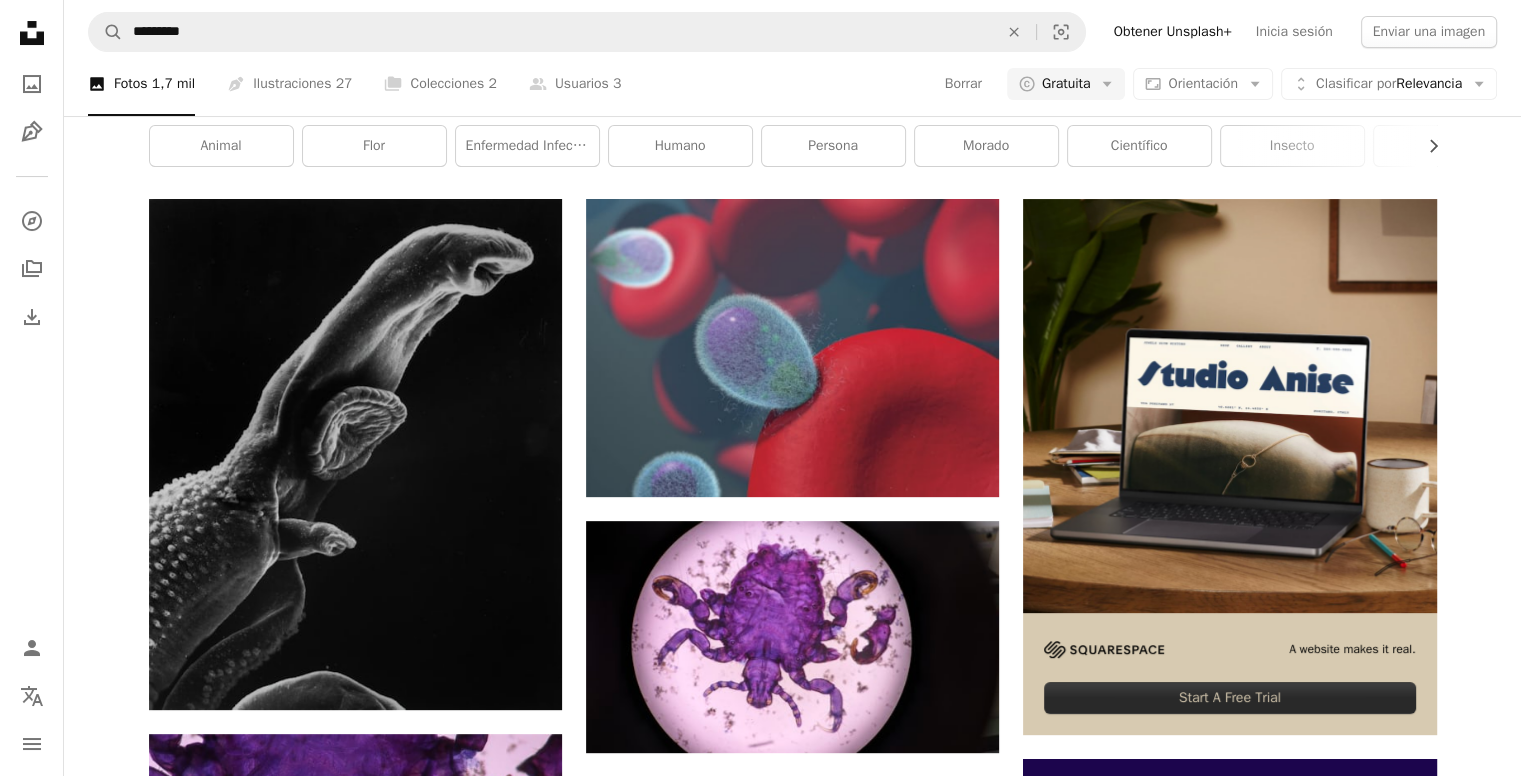 scroll, scrollTop: 700, scrollLeft: 0, axis: vertical 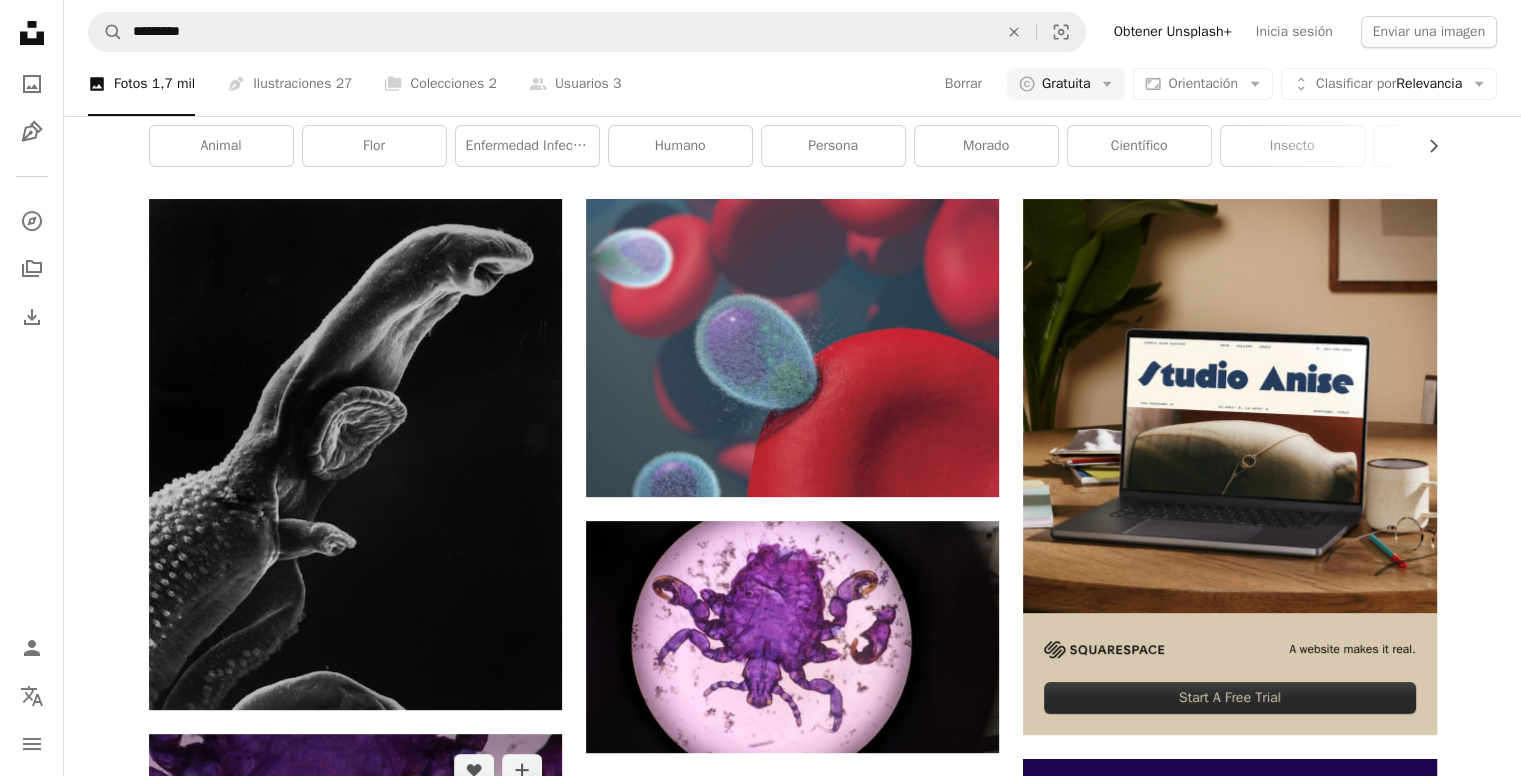 click 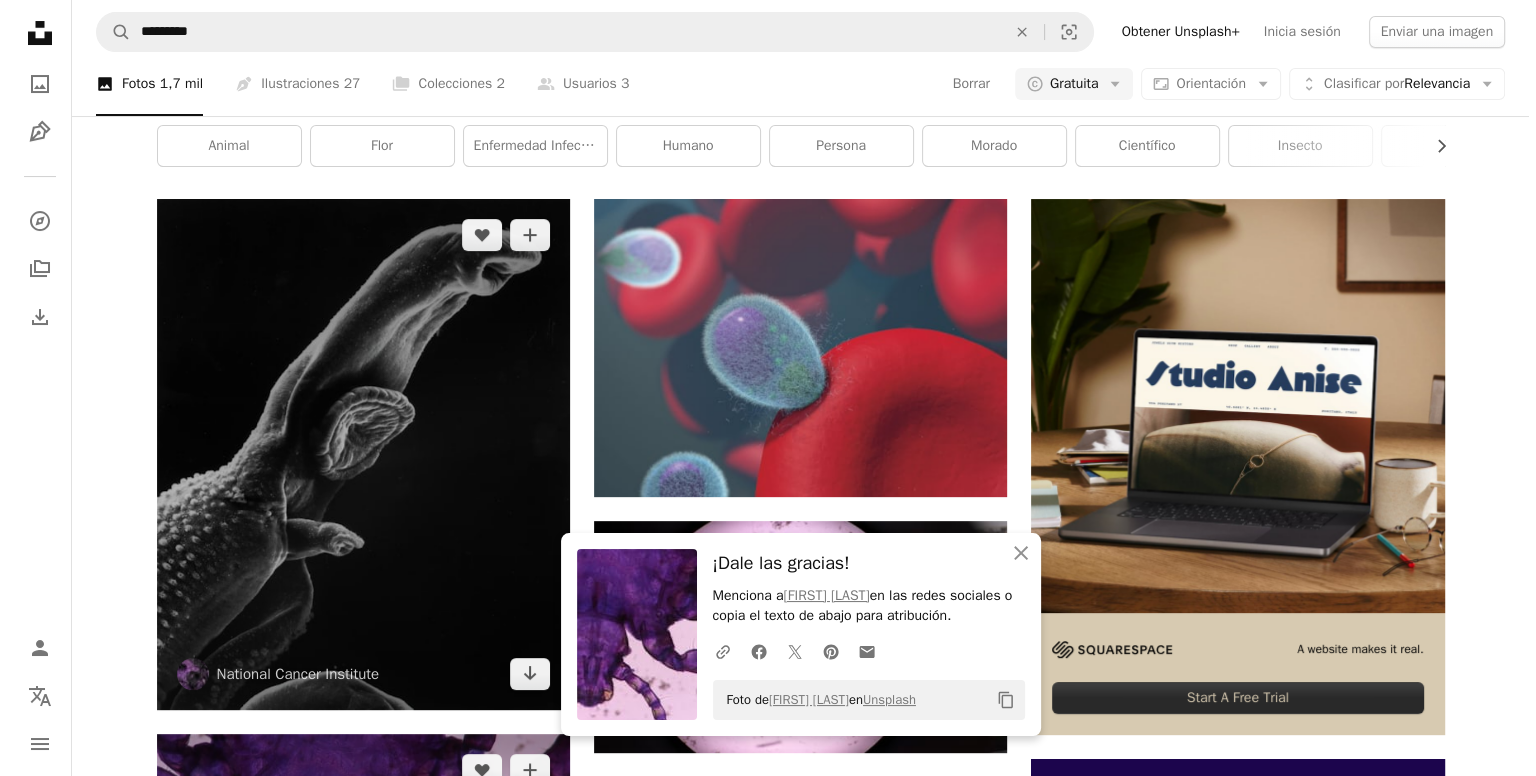 scroll, scrollTop: 300, scrollLeft: 0, axis: vertical 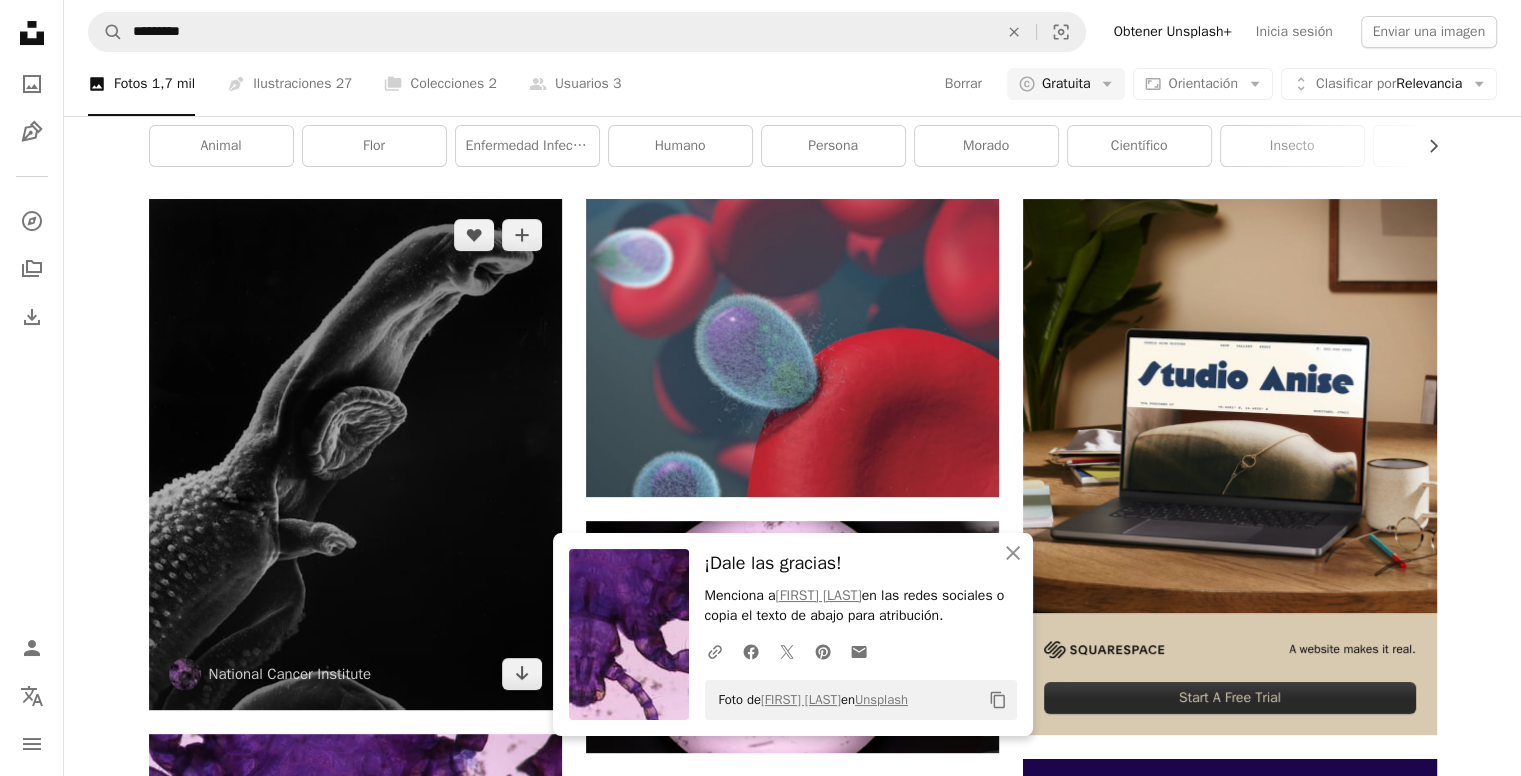 click at bounding box center [355, 454] 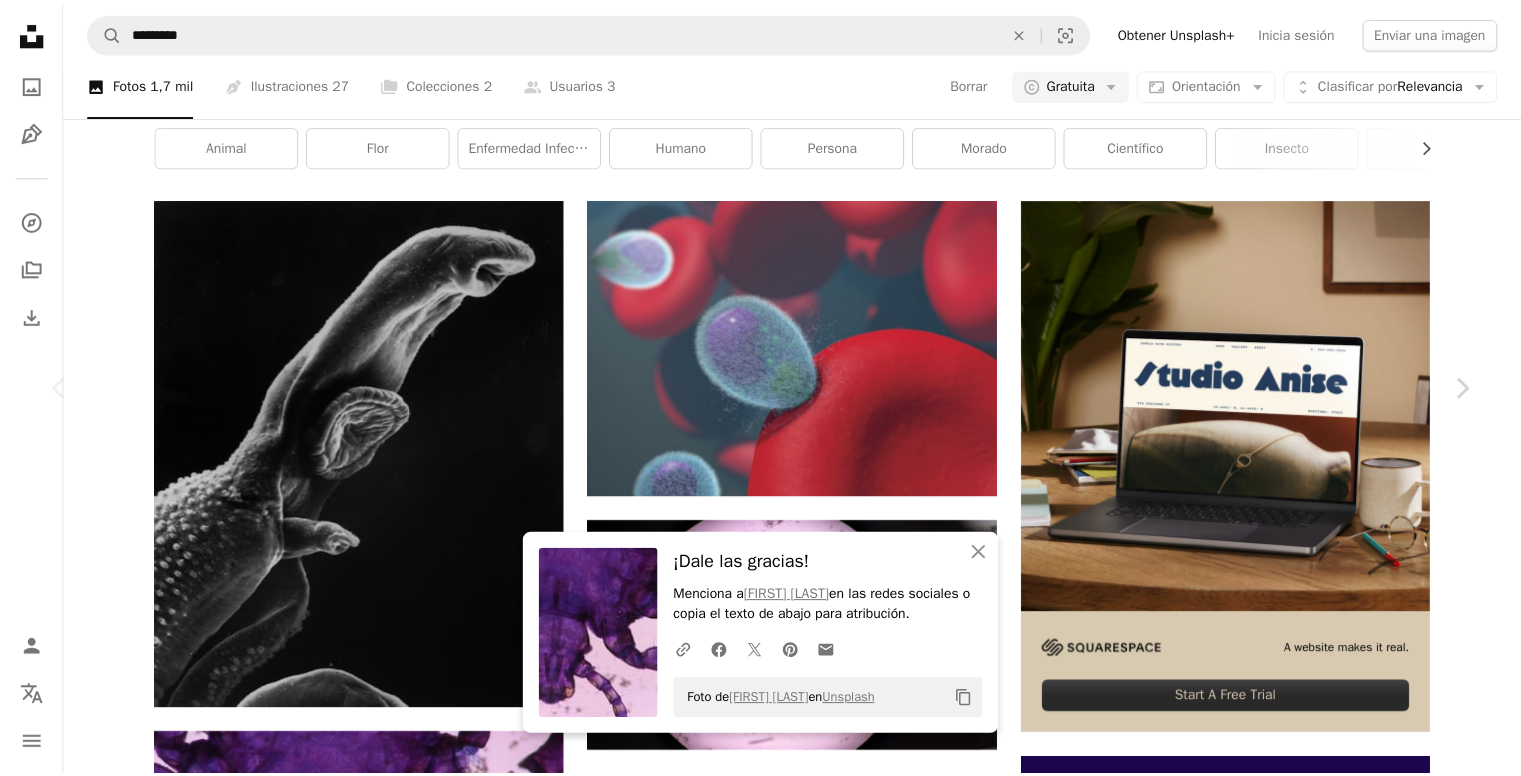 scroll, scrollTop: 4700, scrollLeft: 0, axis: vertical 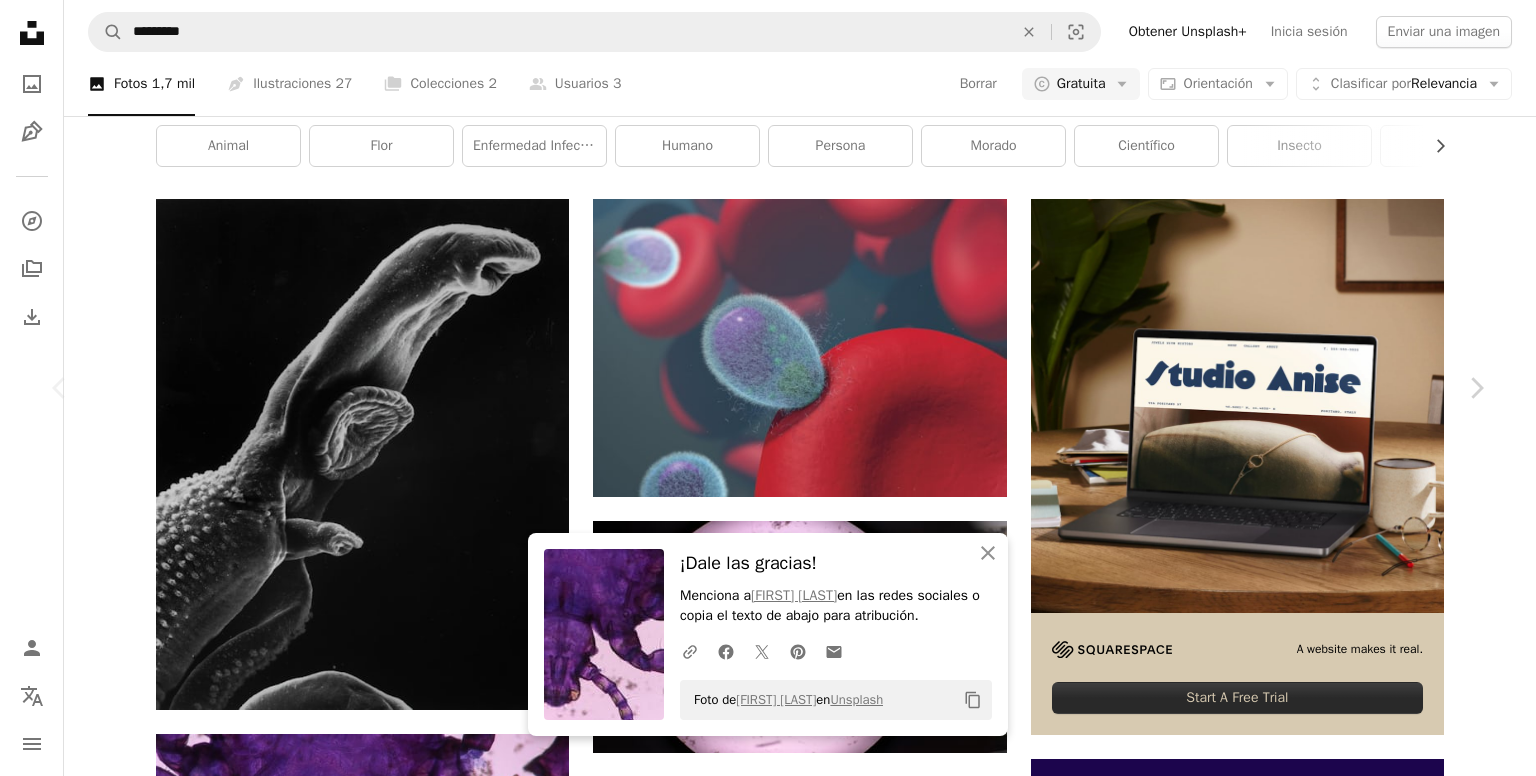 click on "An X shape Chevron left Chevron right An X shape Cerrar ¡Dale las gracias! Menciona a  [FIRST] [LAST]  en las redes sociales o copia el texto de abajo para atribución. A URL sharing icon (chains) Facebook icon X (formerly Twitter) icon Pinterest icon An envelope Foto de  [FIRST] [LAST]  en  Unsplash
Copy content [BRAND] [BRAND] nci A heart A plus sign Descargar gratis Chevron down Zoom in Visualizaciones 277.498 Descargas 6213 A forward-right arrow Compartir Info icon Información More Actions Calendar outlined Publicado el  13 de septiembre de 2021 Safety Uso gratuito bajo la  Licencia Unsplash biología cáncer microscópico parásito magnificado arte Humano animal pájaro gris estatua escultura lagarto reptil geco Fondos Explora imágenes premium relacionadas en iStock  |  Ahorra un 20 % con el código UNSPLASH20 Ver más en iStock  ↗ Imágenes relacionadas A heart A plus sign [FIRST] [LAST] Arrow pointing down Plus sign for Unsplash+ A heart A plus sign Para  Unsplash+" at bounding box center [768, 4464] 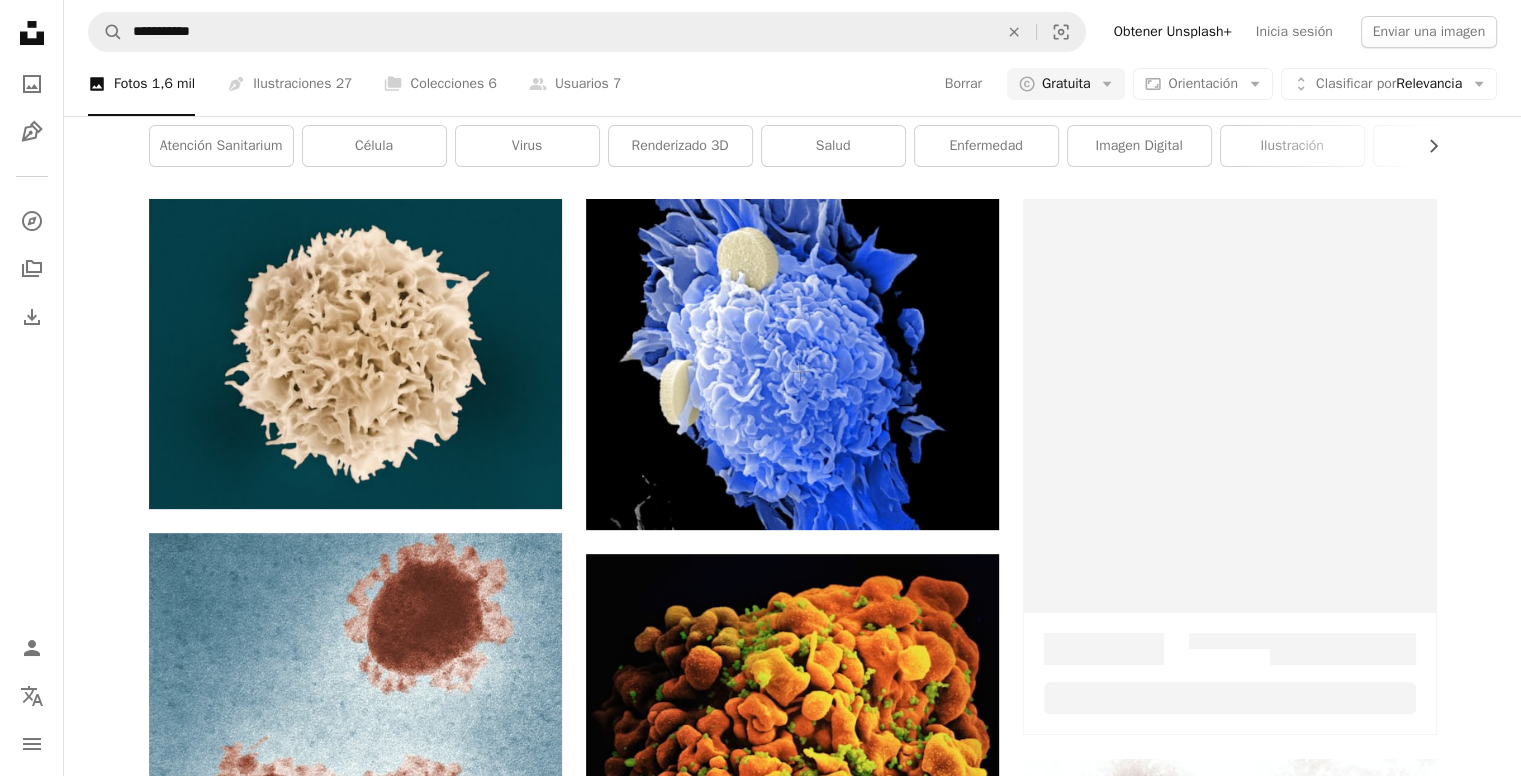 scroll, scrollTop: 3300, scrollLeft: 0, axis: vertical 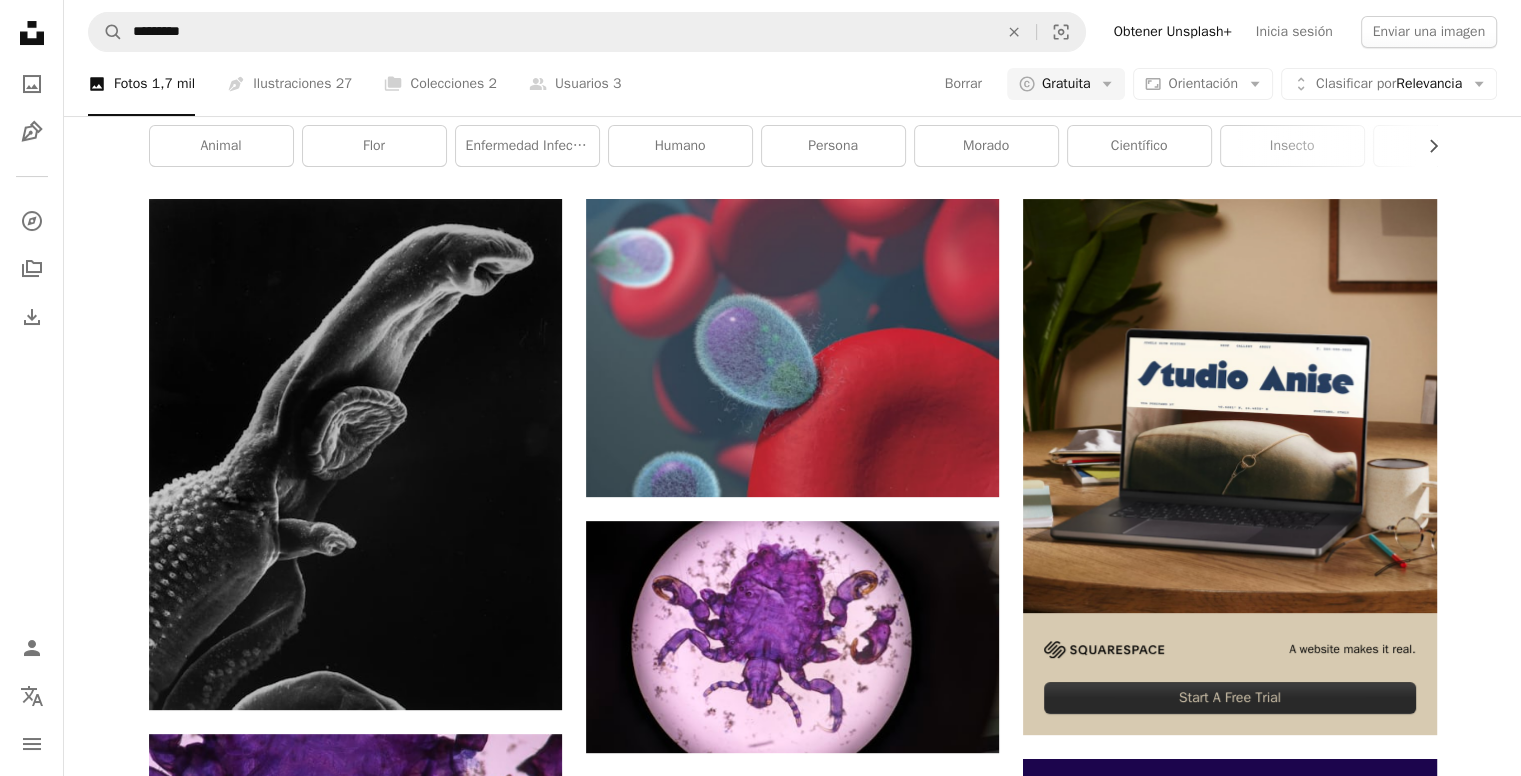click at bounding box center [224, -130] 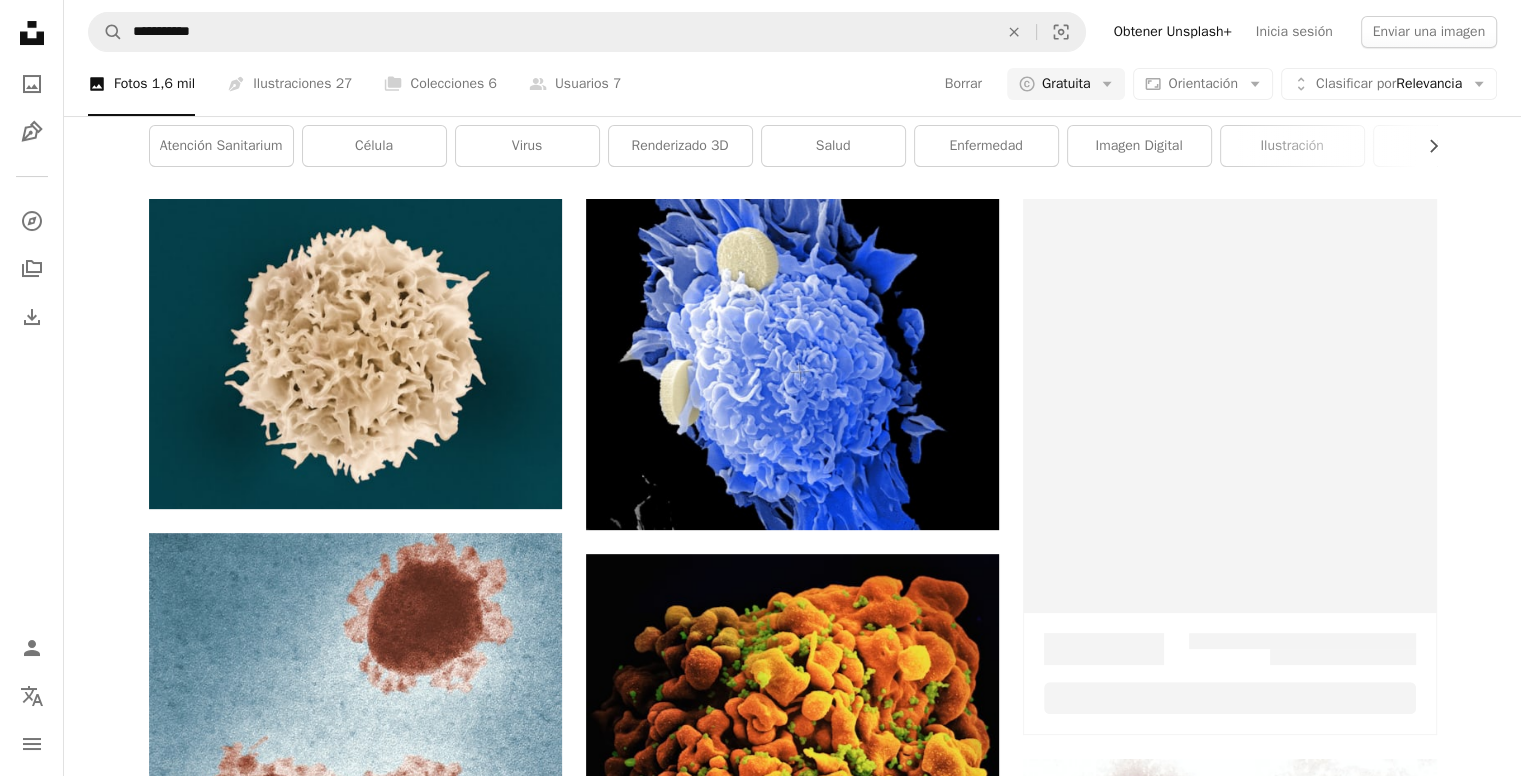 scroll, scrollTop: 3300, scrollLeft: 0, axis: vertical 